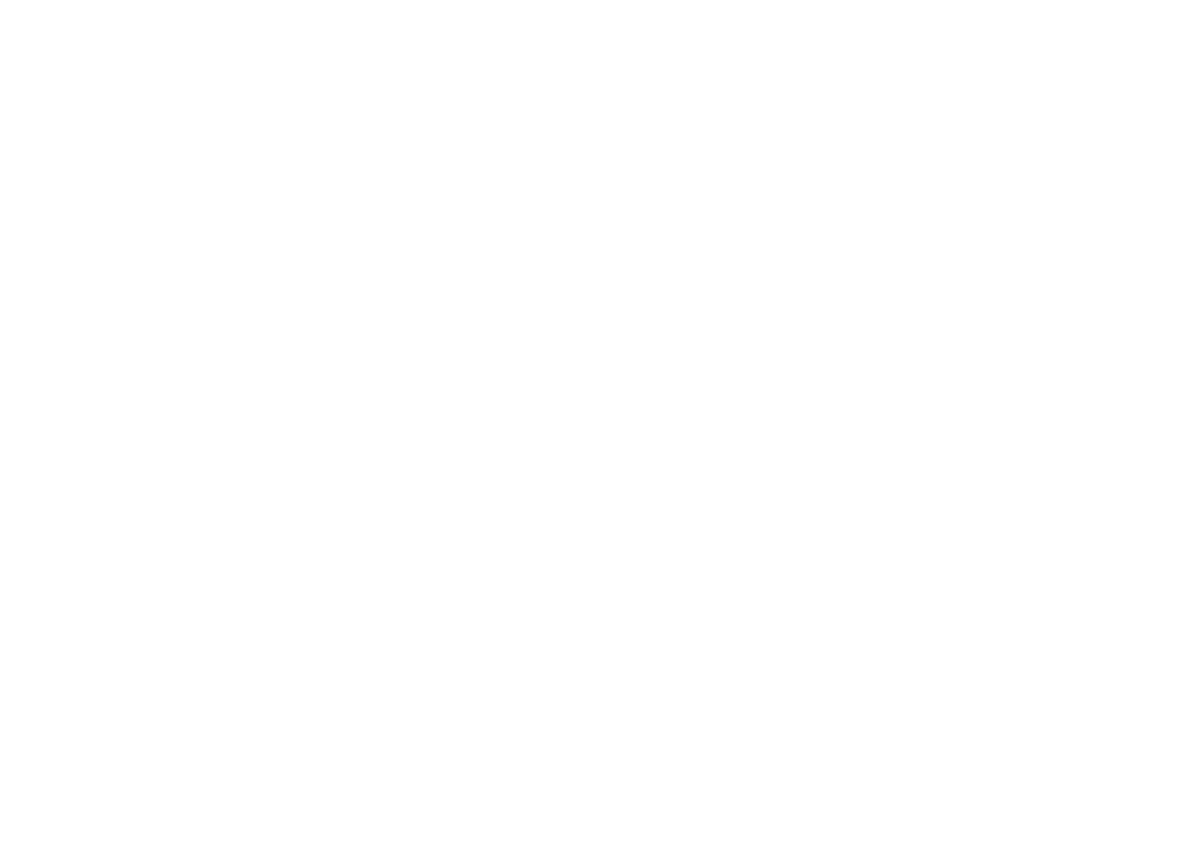 scroll, scrollTop: 0, scrollLeft: 0, axis: both 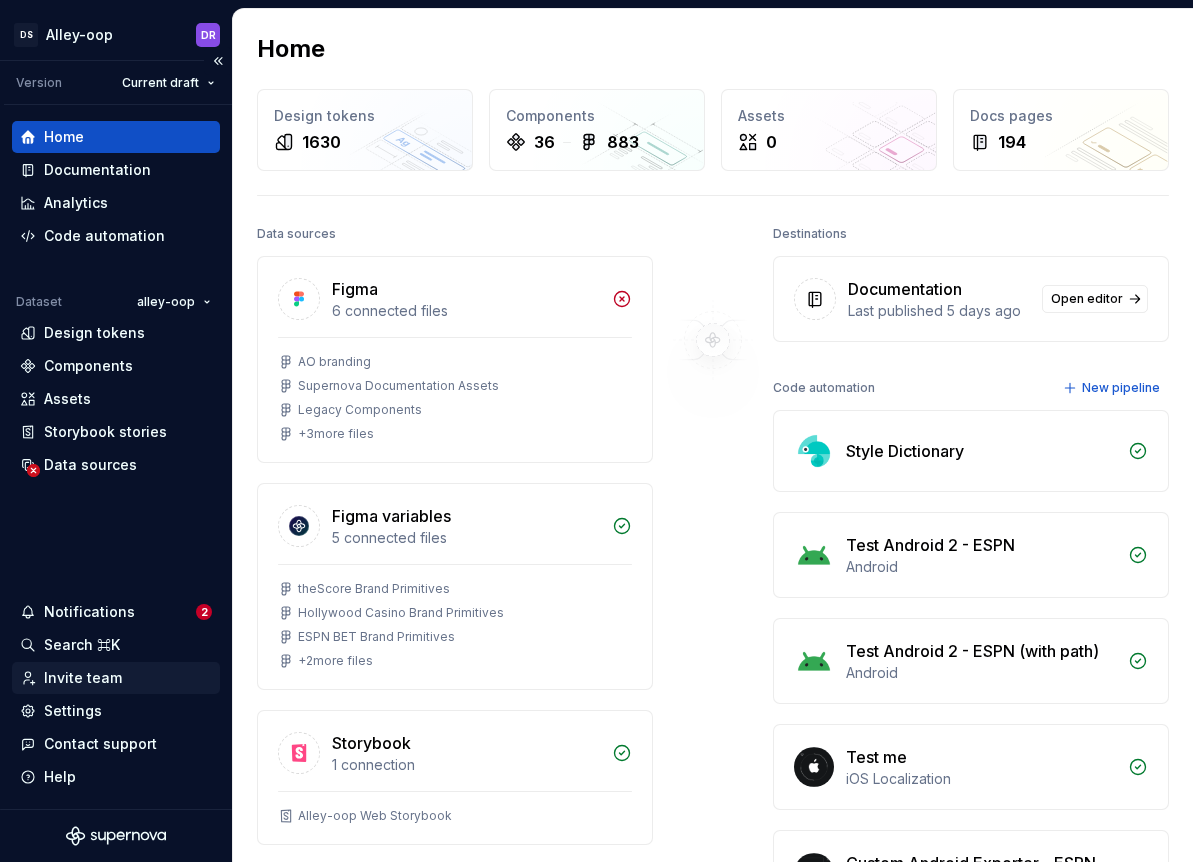 click on "Invite team" at bounding box center [83, 678] 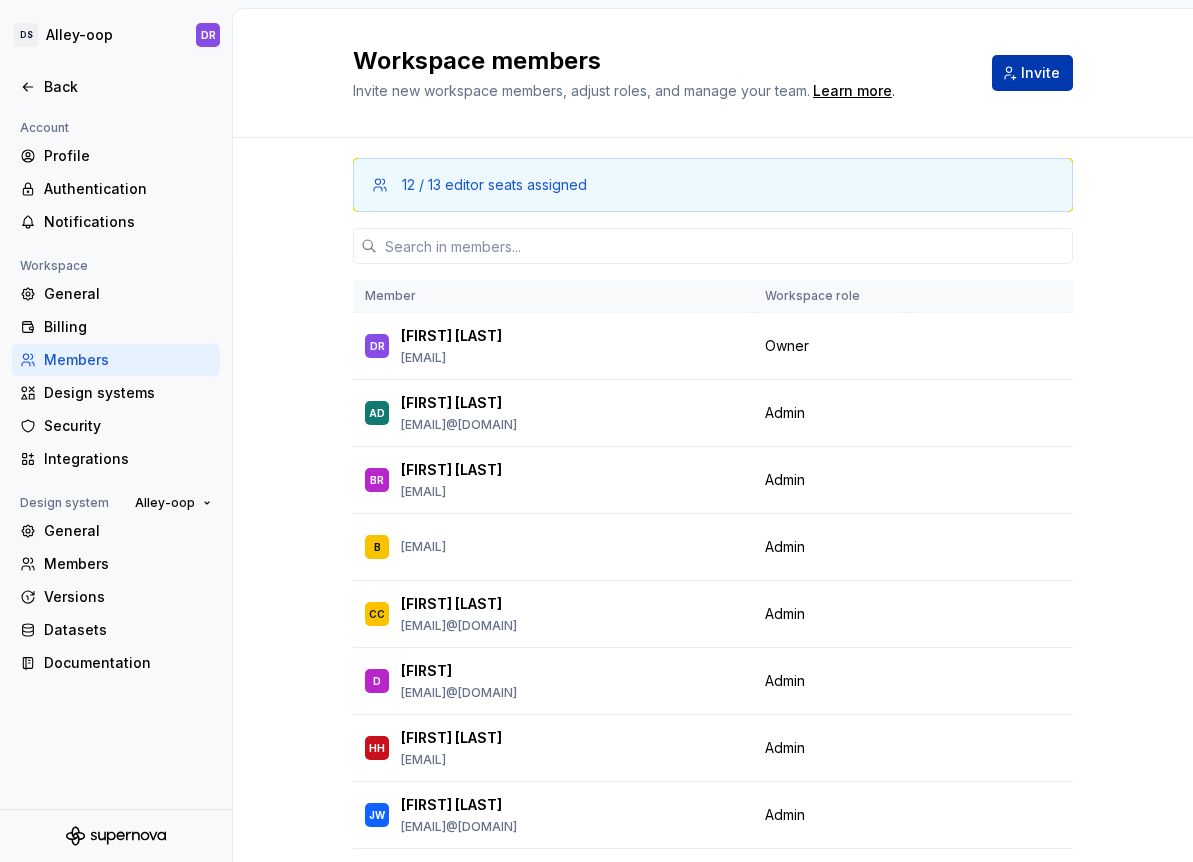 click on "Invite" at bounding box center [1032, 73] 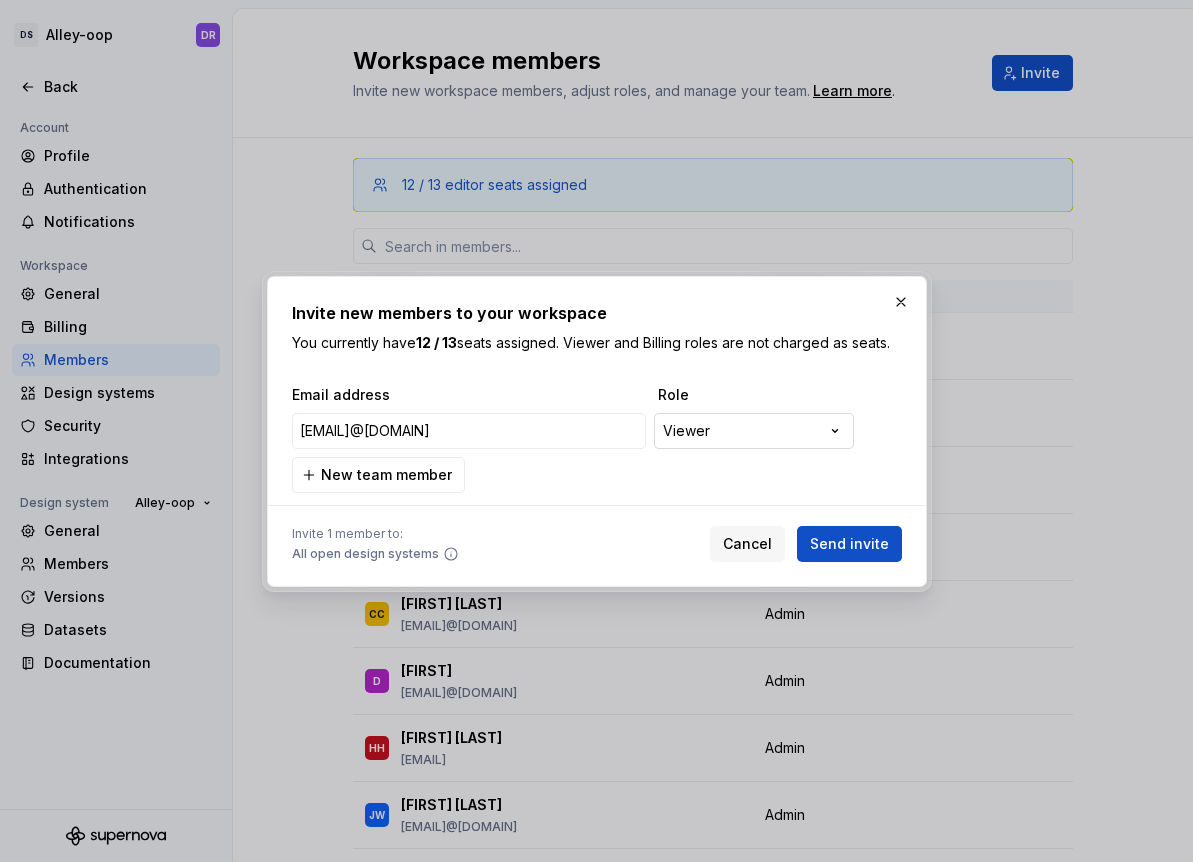 type on "alec@[EMAIL]" 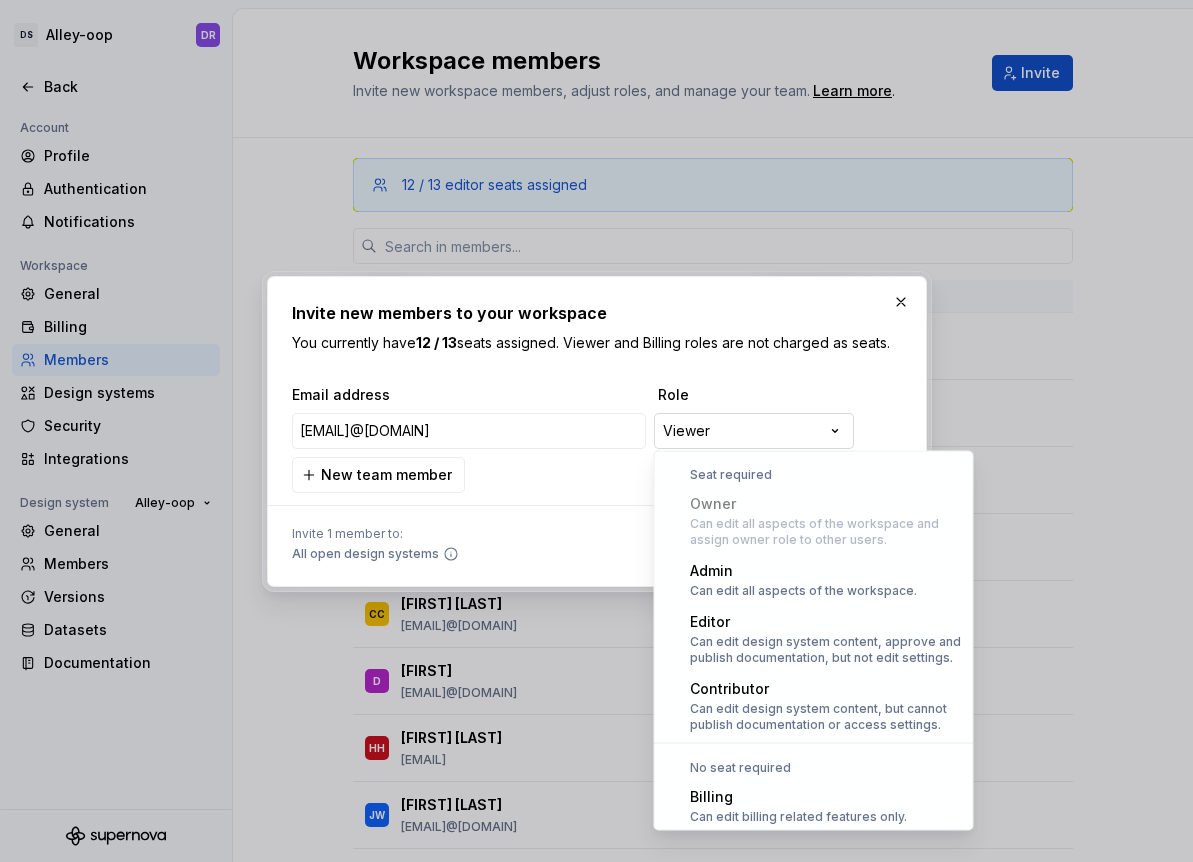 click on "**********" at bounding box center [596, 431] 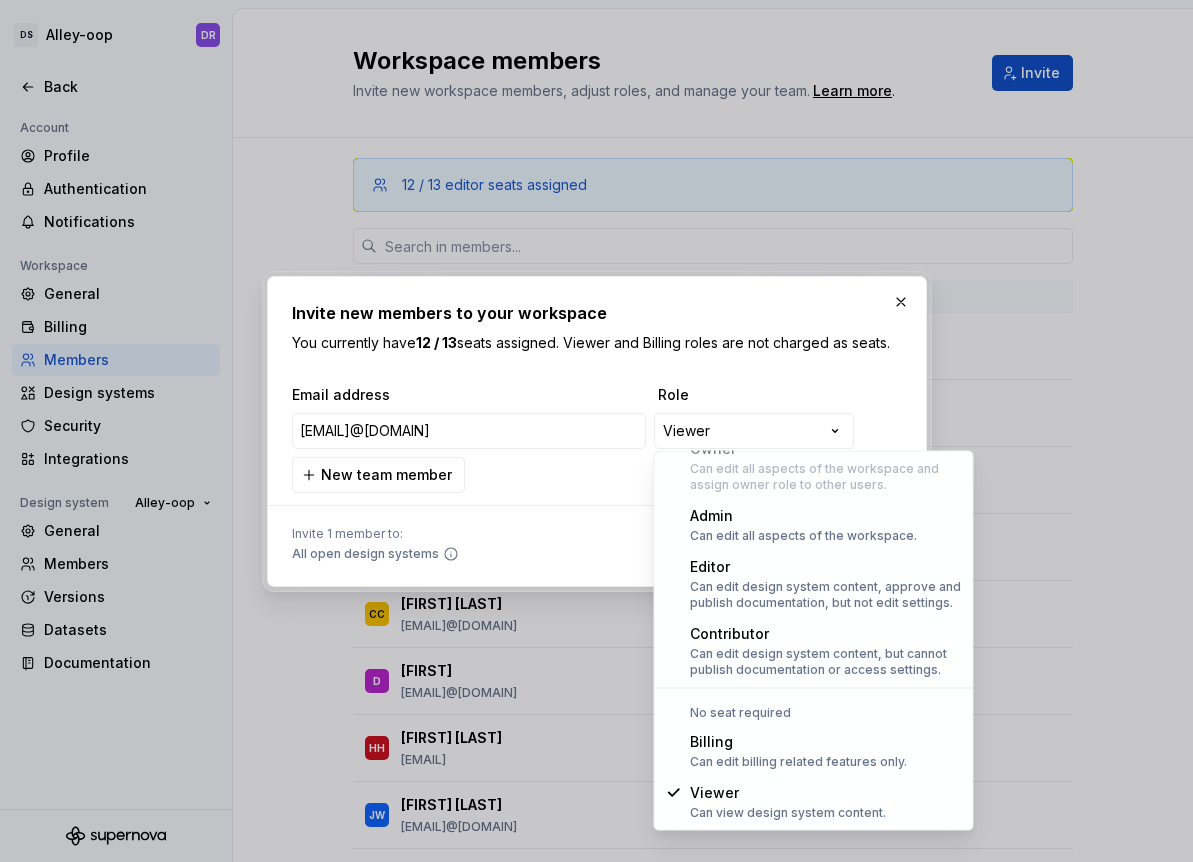 select on "*****" 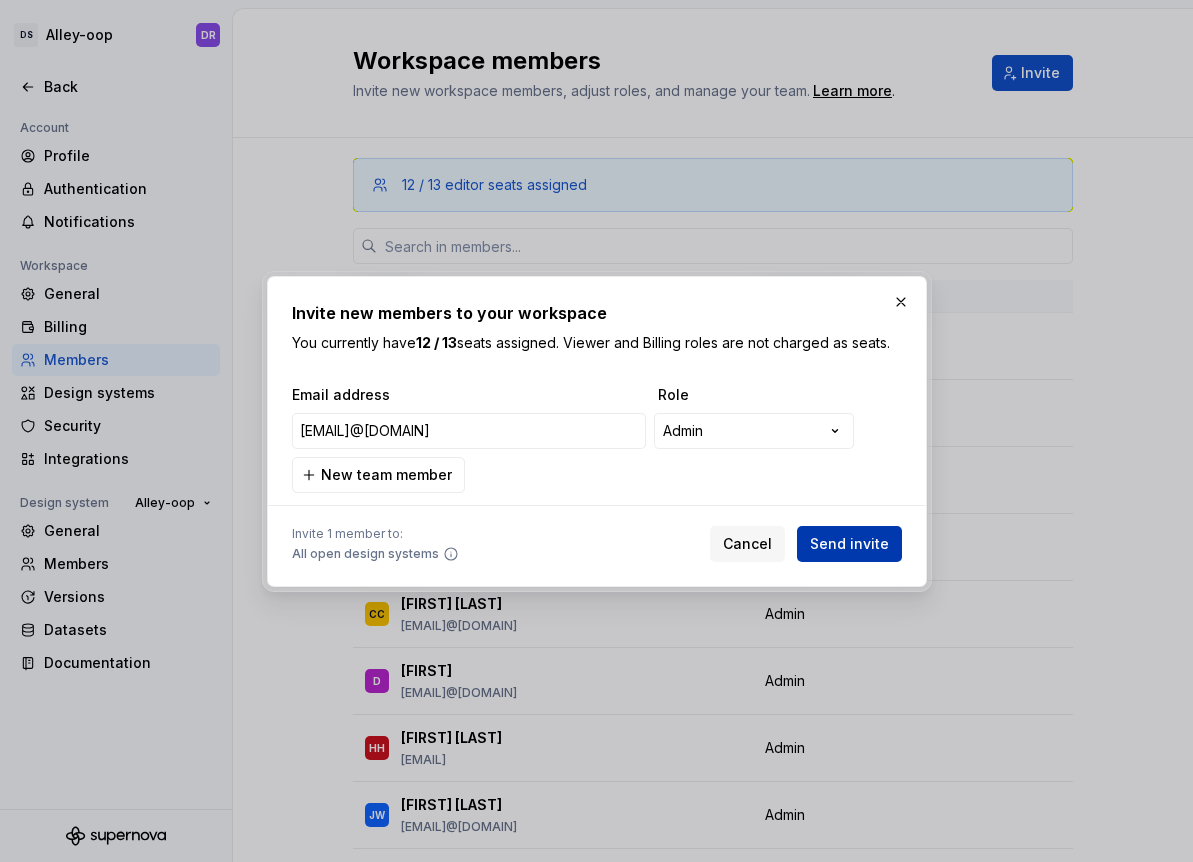 click on "Send invite" at bounding box center [849, 544] 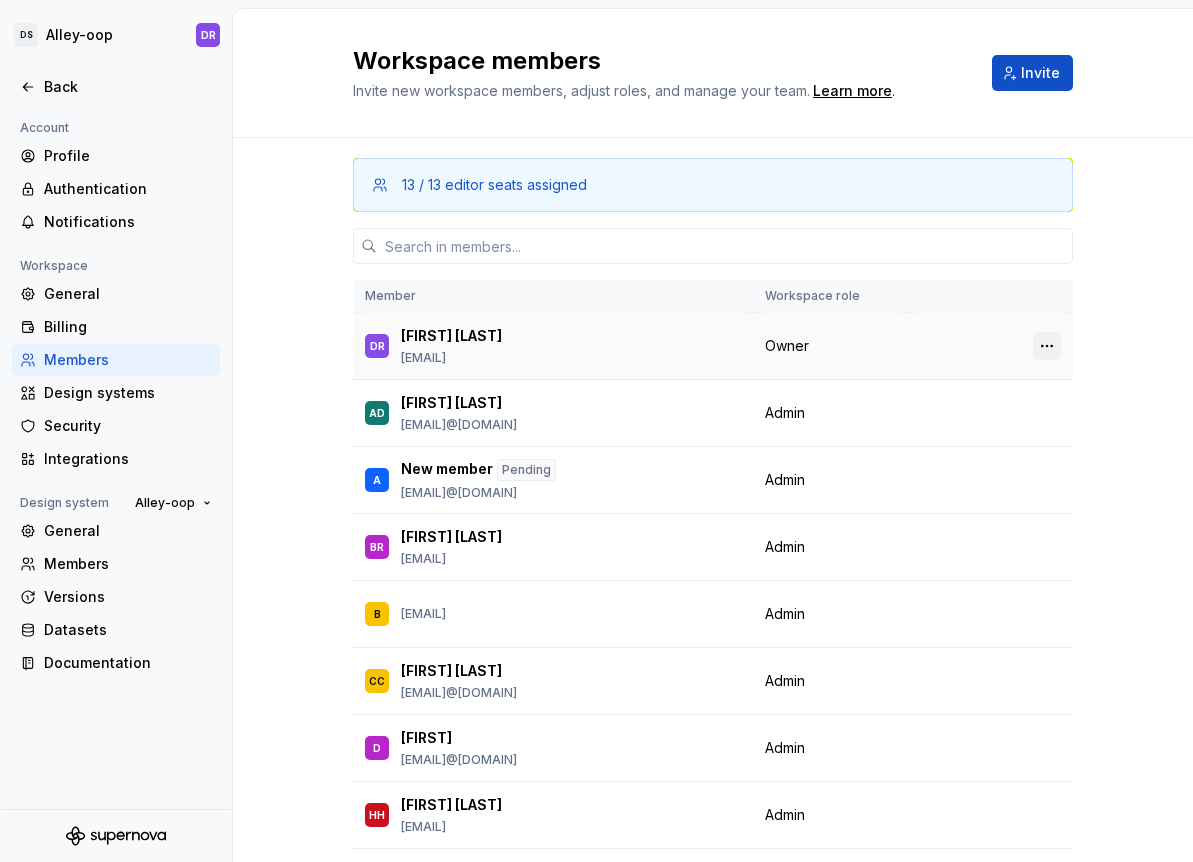 click at bounding box center (1047, 346) 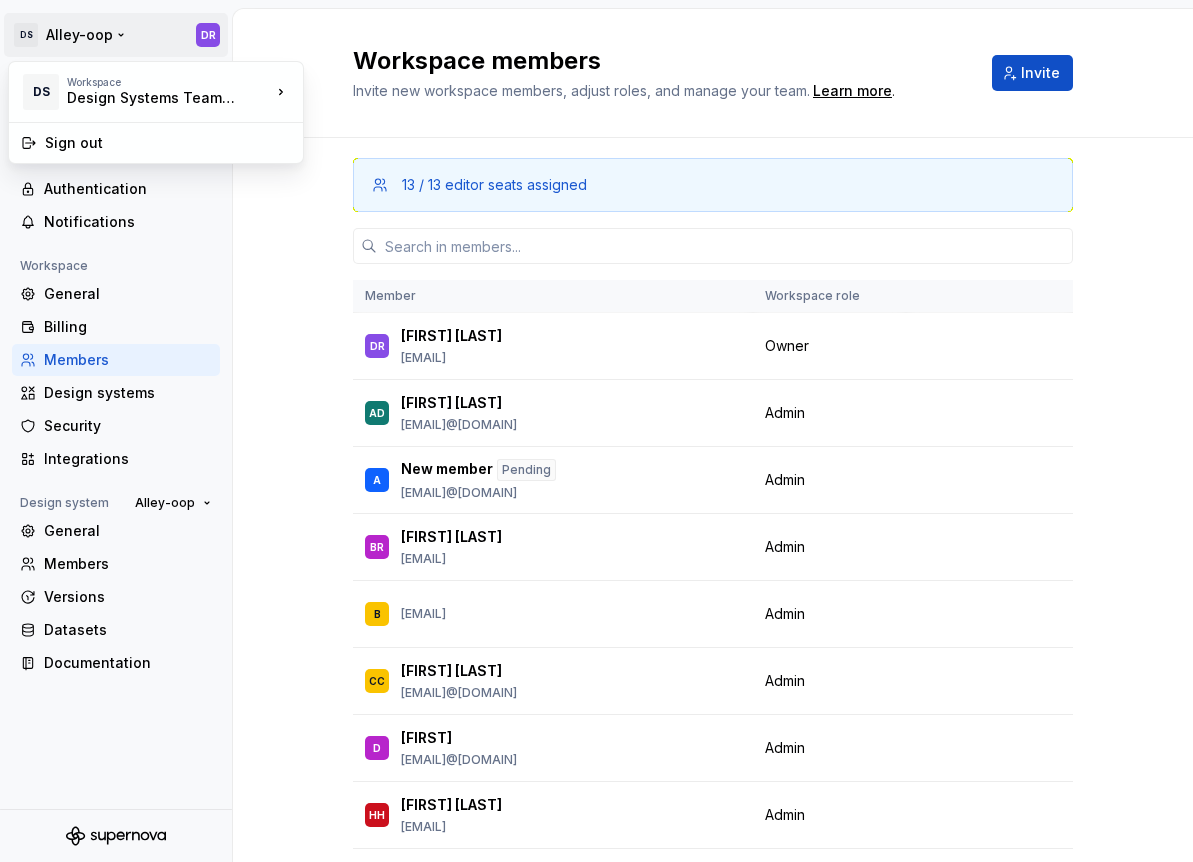 click on "DS Alley-oop DR Back Account Profile Authentication Notifications Workspace General Billing Members Design systems Security Integrations Design system Alley-oop General Members Versions Datasets Documentation Workspace members Invite new workspace members, adjust roles, and manage your team.   Learn more . Invite 13 / 13 editor seats assigned Member Workspace role DR Daryl Robertson daryl.robertson@thescore.com Owner AD Alec Danz alec.danz@thescore.com Admin Change role A New member Pending alec.danz@pennentertainment.com Admin Change role BR Bruce Rick bruce.rick@thescore.com Admin Change role B bruno.constantino@thescore.com Admin Change role CC Curtis Campbell curtis.campbell@thescore.com Admin Change role D Daniel daniel.till@thescore.com Admin Change role HH Hannah H hannah.heinson@thescore.com Admin Change role JW Julia Wong julia.wong@thescore.com Admin Change role KB Kamila Bersia kamila.bersia@thescore.com Admin Change role MR Michael Rochette michael.rochette@thescore.com Admin Change role TL Admin" at bounding box center [596, 431] 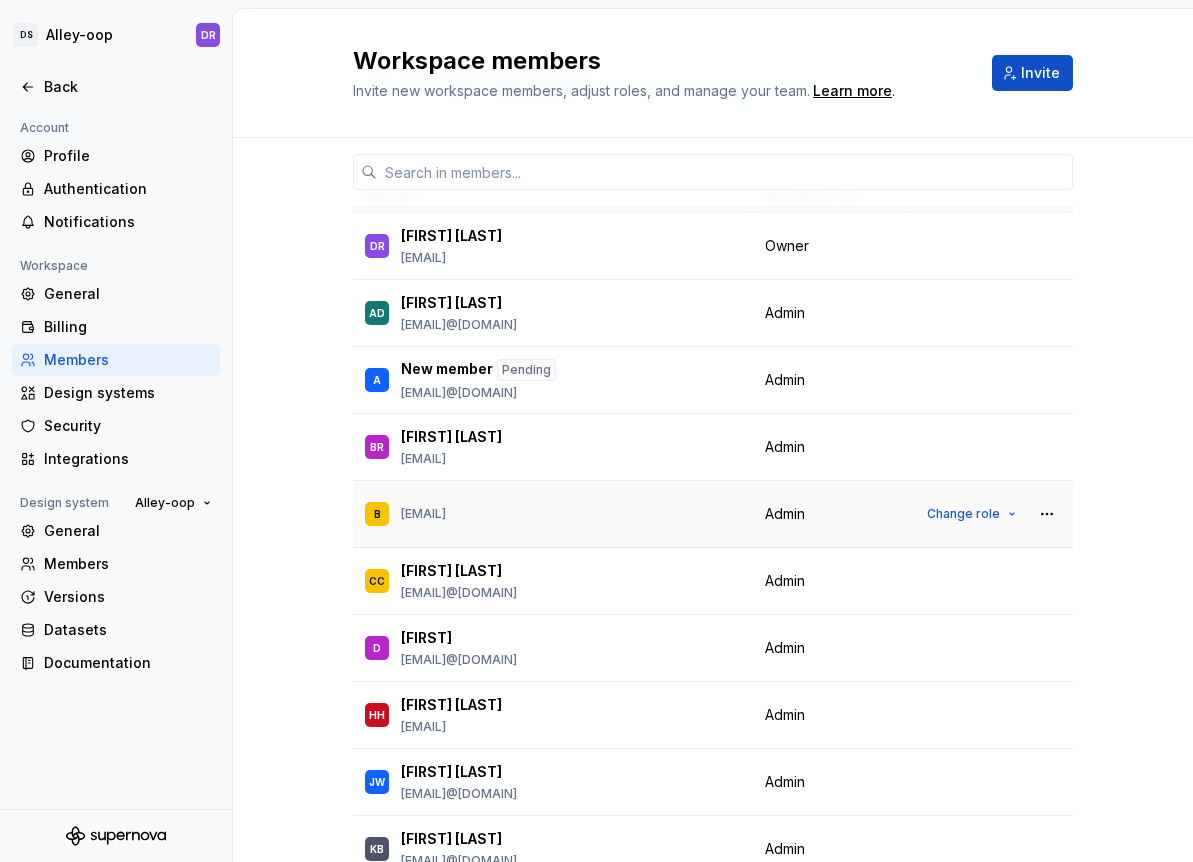 scroll, scrollTop: 114, scrollLeft: 0, axis: vertical 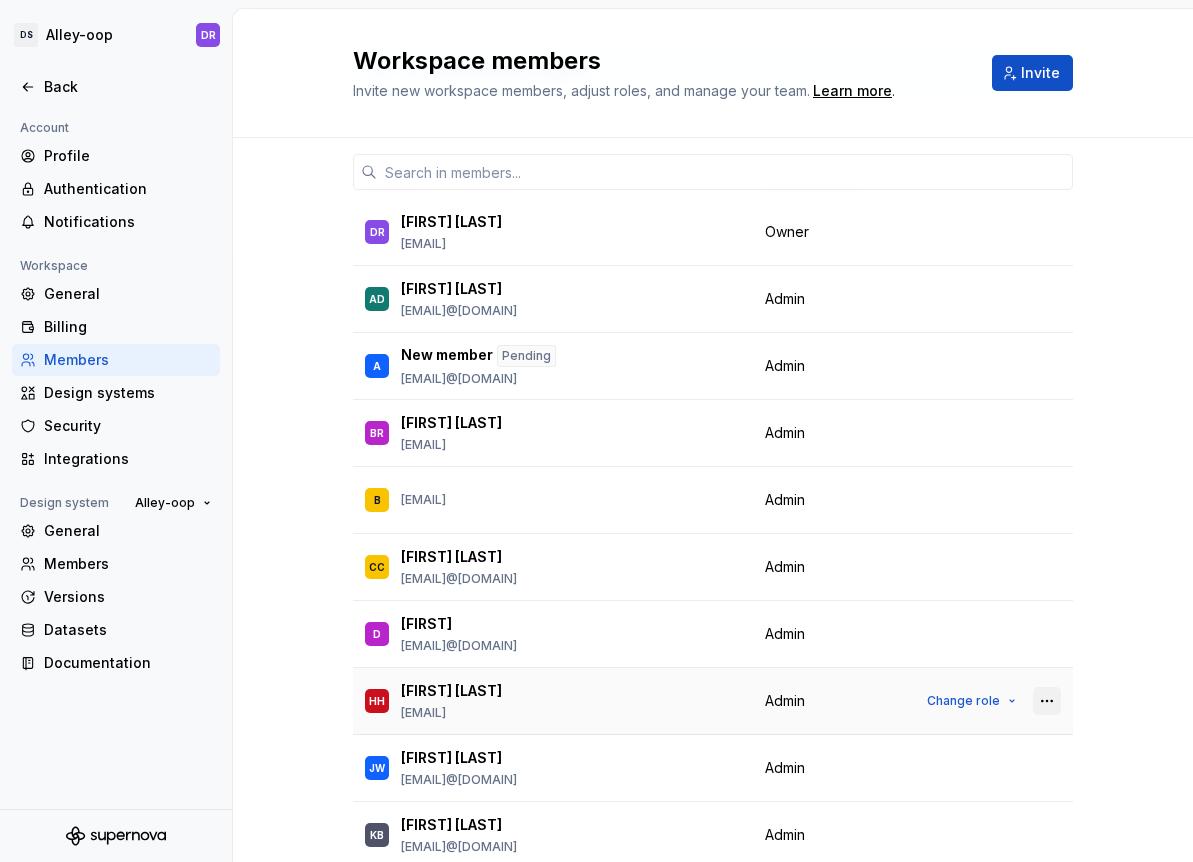 click at bounding box center [1047, 701] 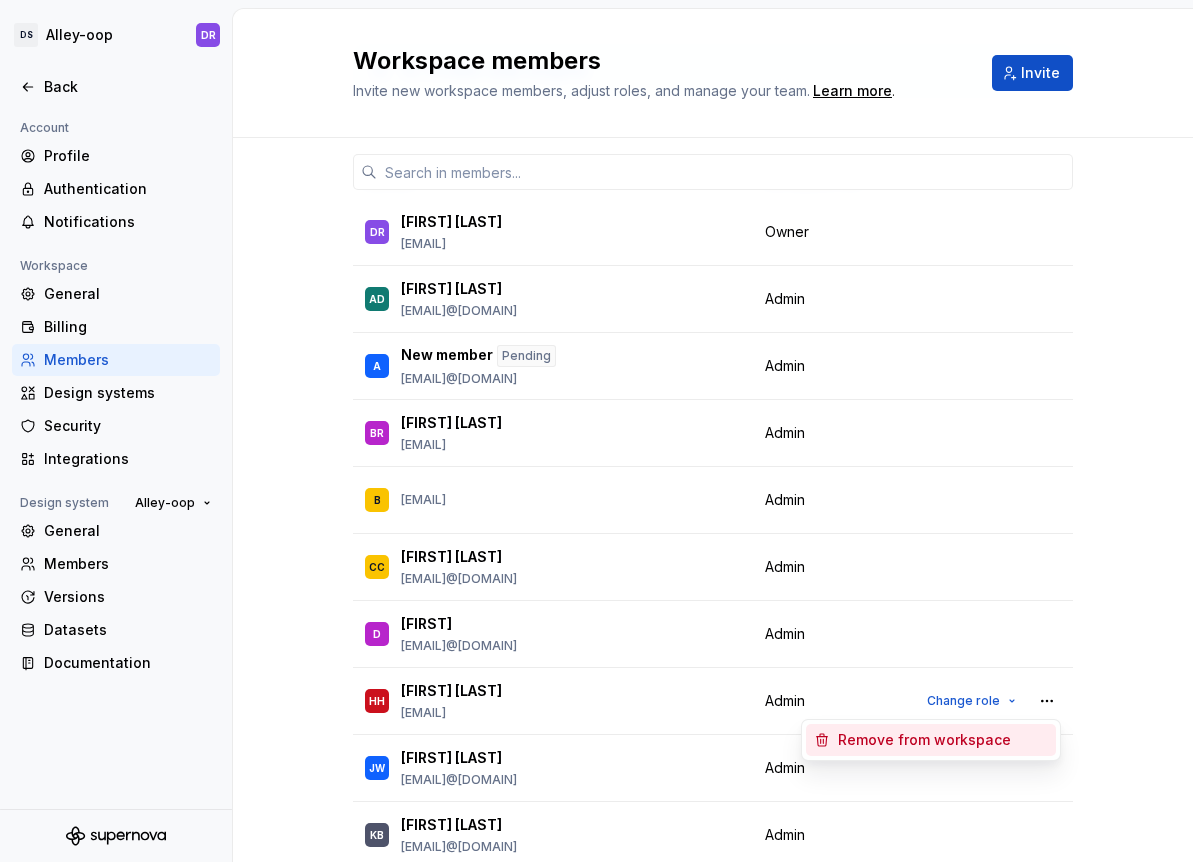 click on "Remove from workspace" at bounding box center (924, 740) 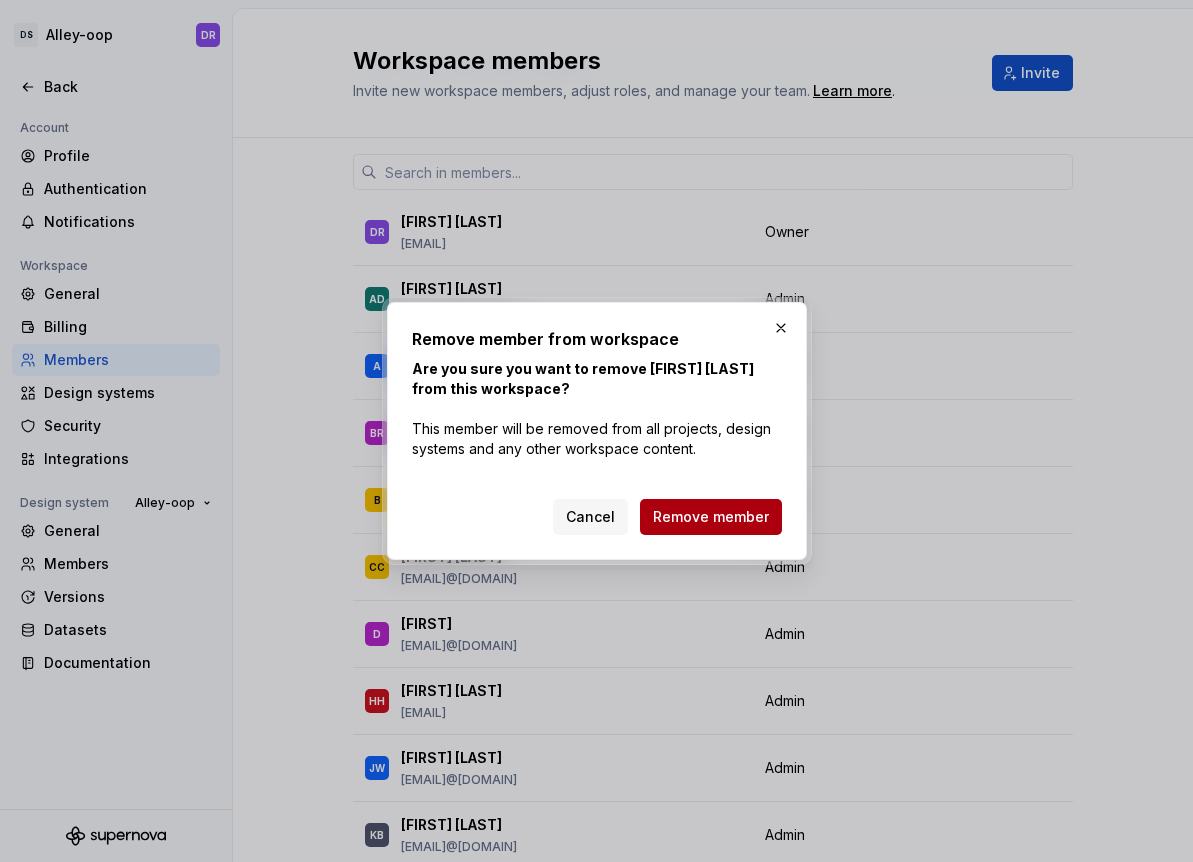click on "Remove member" at bounding box center (711, 517) 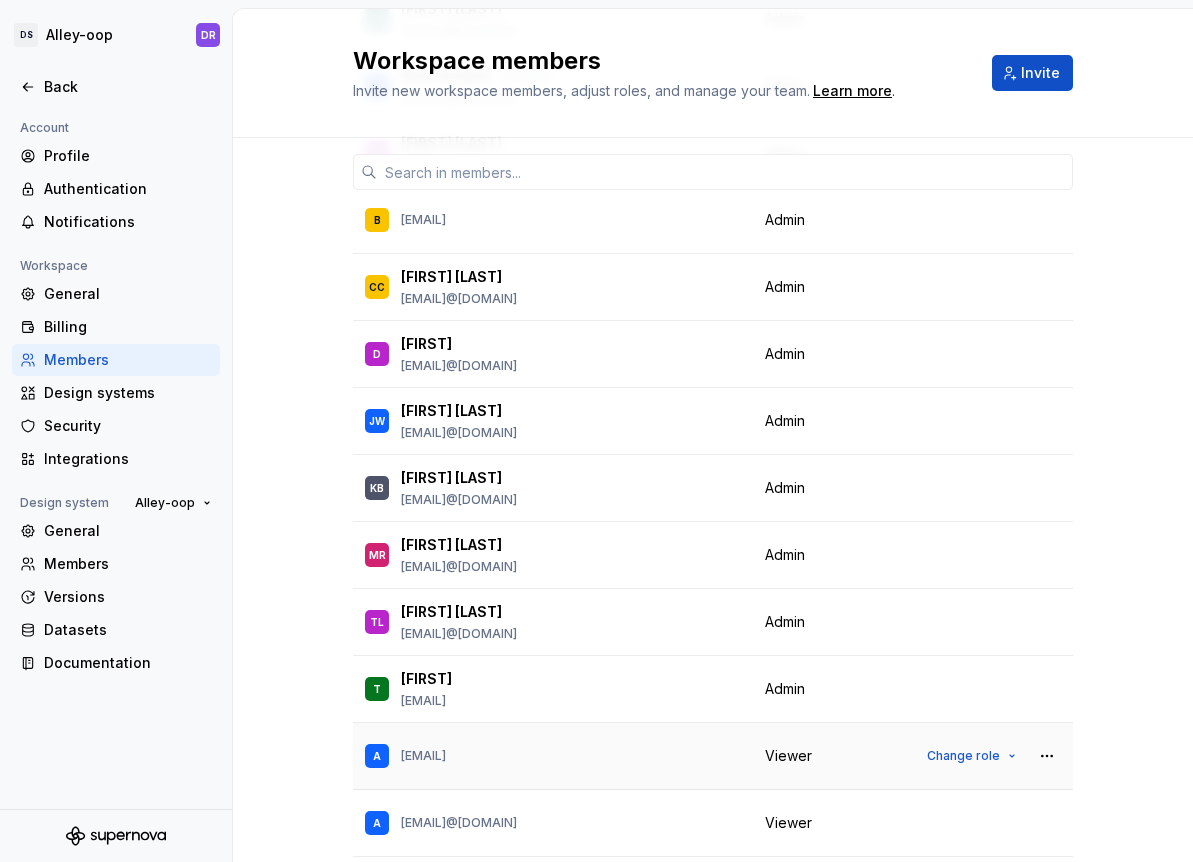 scroll, scrollTop: 393, scrollLeft: 0, axis: vertical 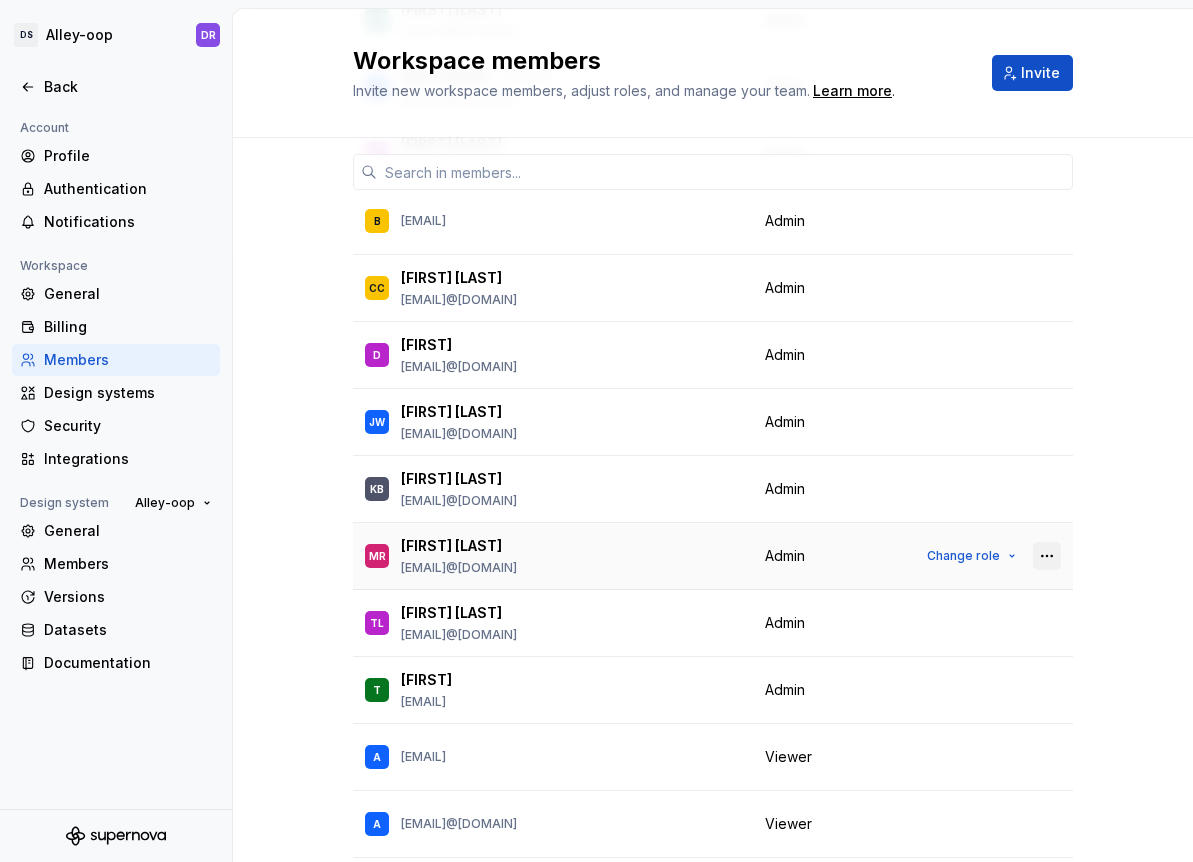 click at bounding box center [1047, 556] 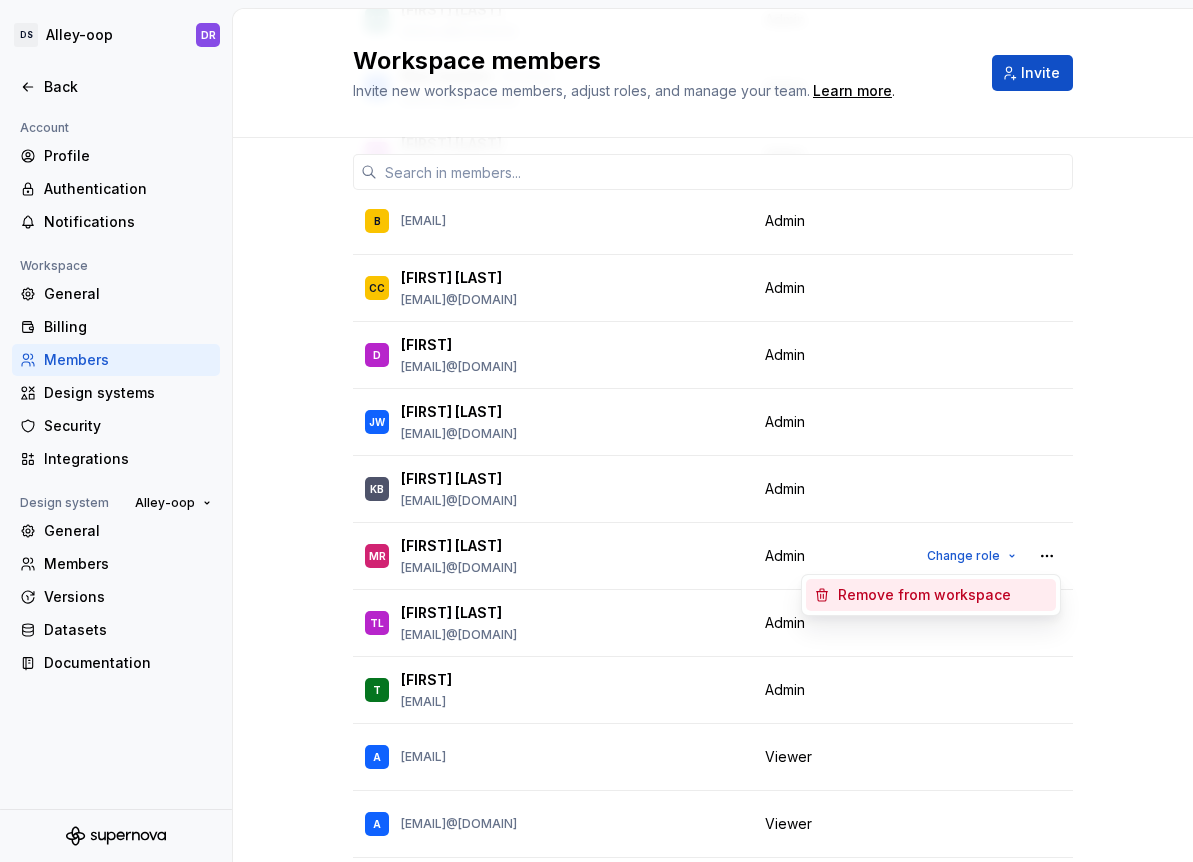 click on "Remove from workspace" at bounding box center (924, 595) 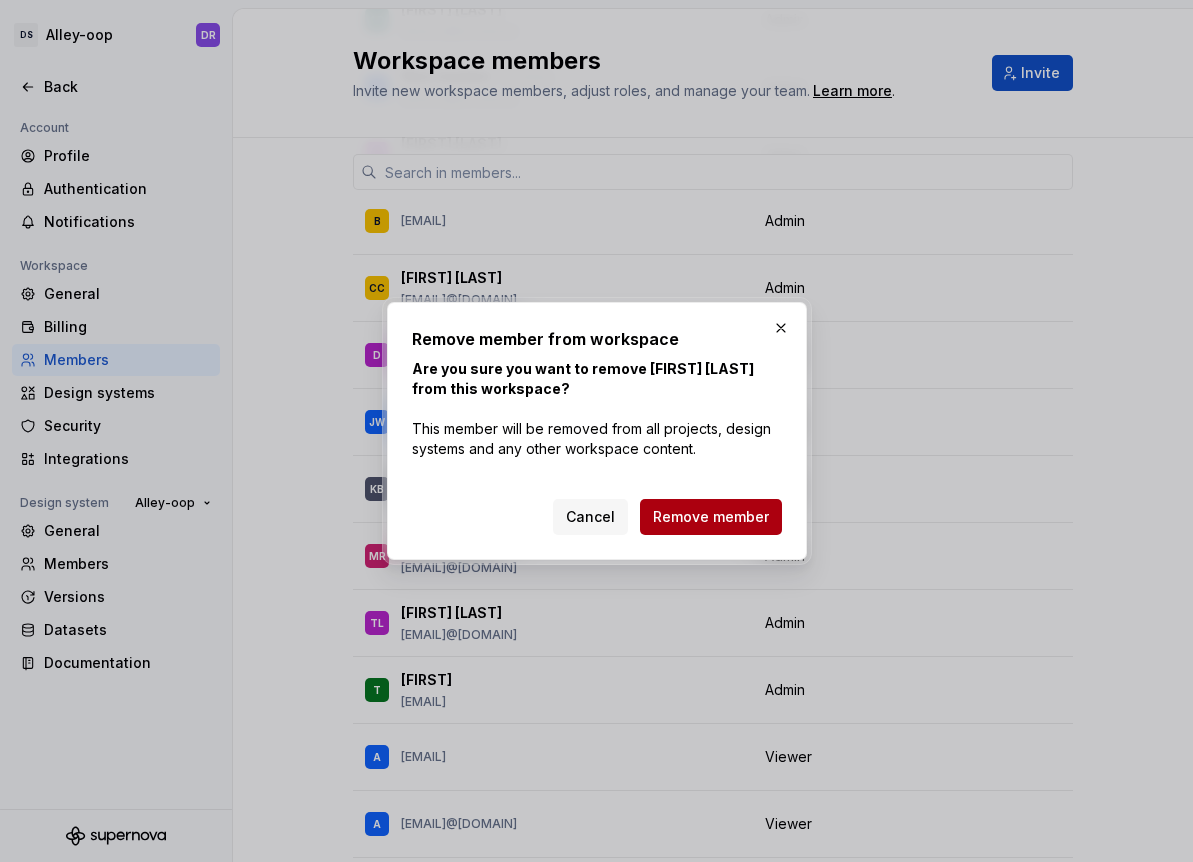 click on "Remove member" at bounding box center (711, 517) 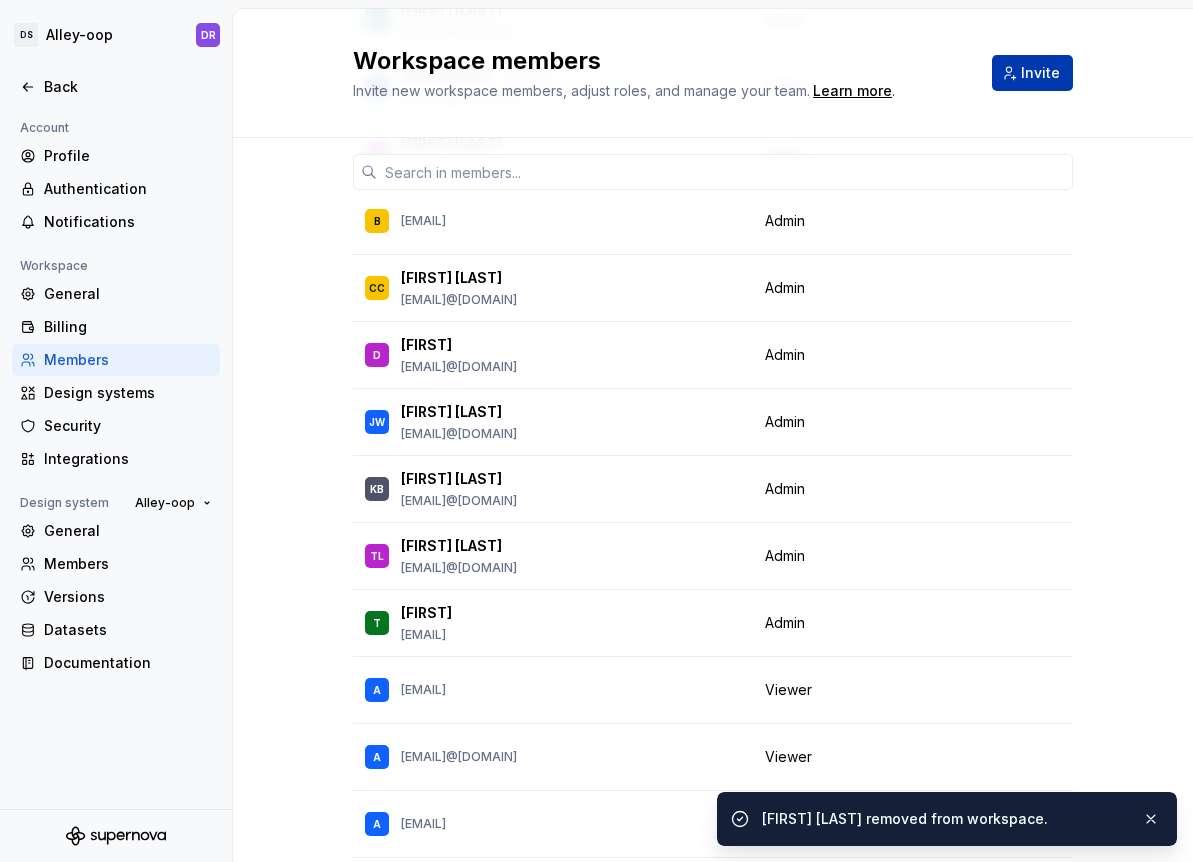 click on "Invite" at bounding box center [1040, 73] 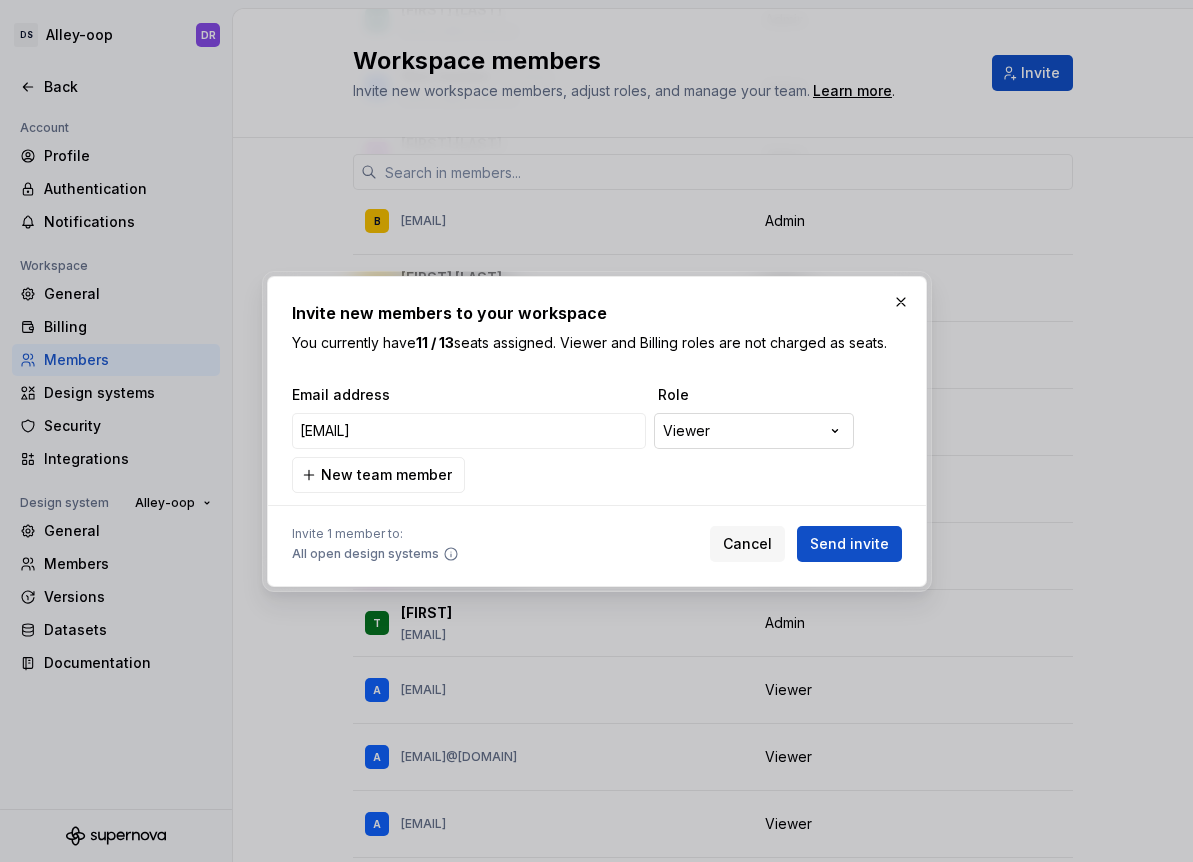 type on "michael@[EMAIL]" 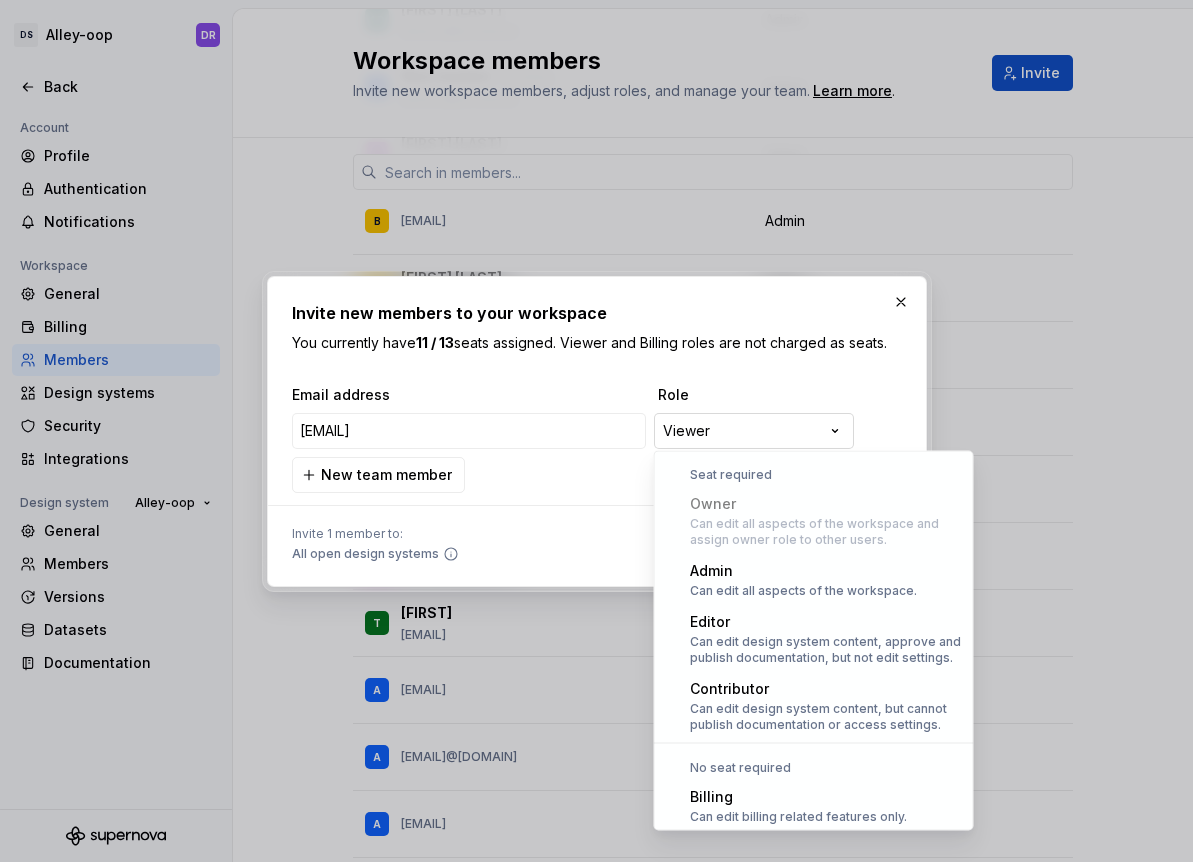 scroll, scrollTop: 55, scrollLeft: 0, axis: vertical 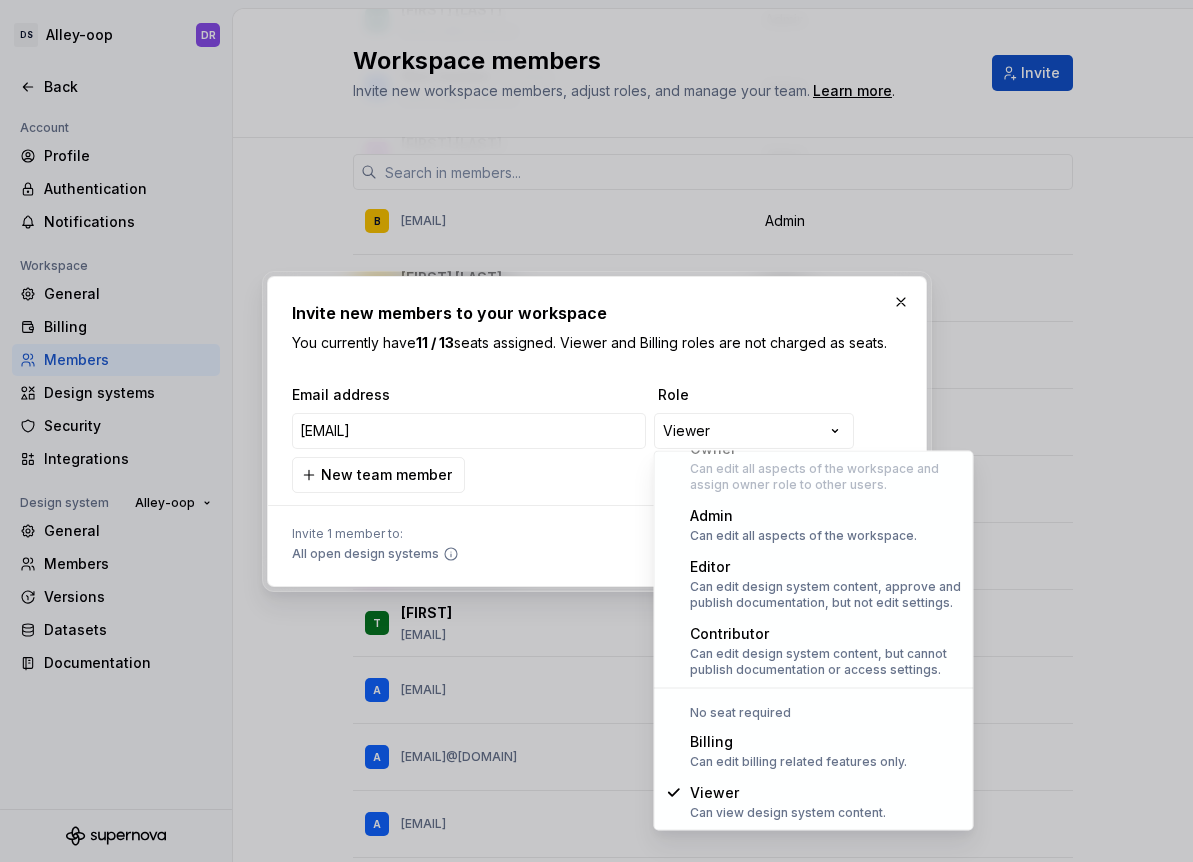 select on "*****" 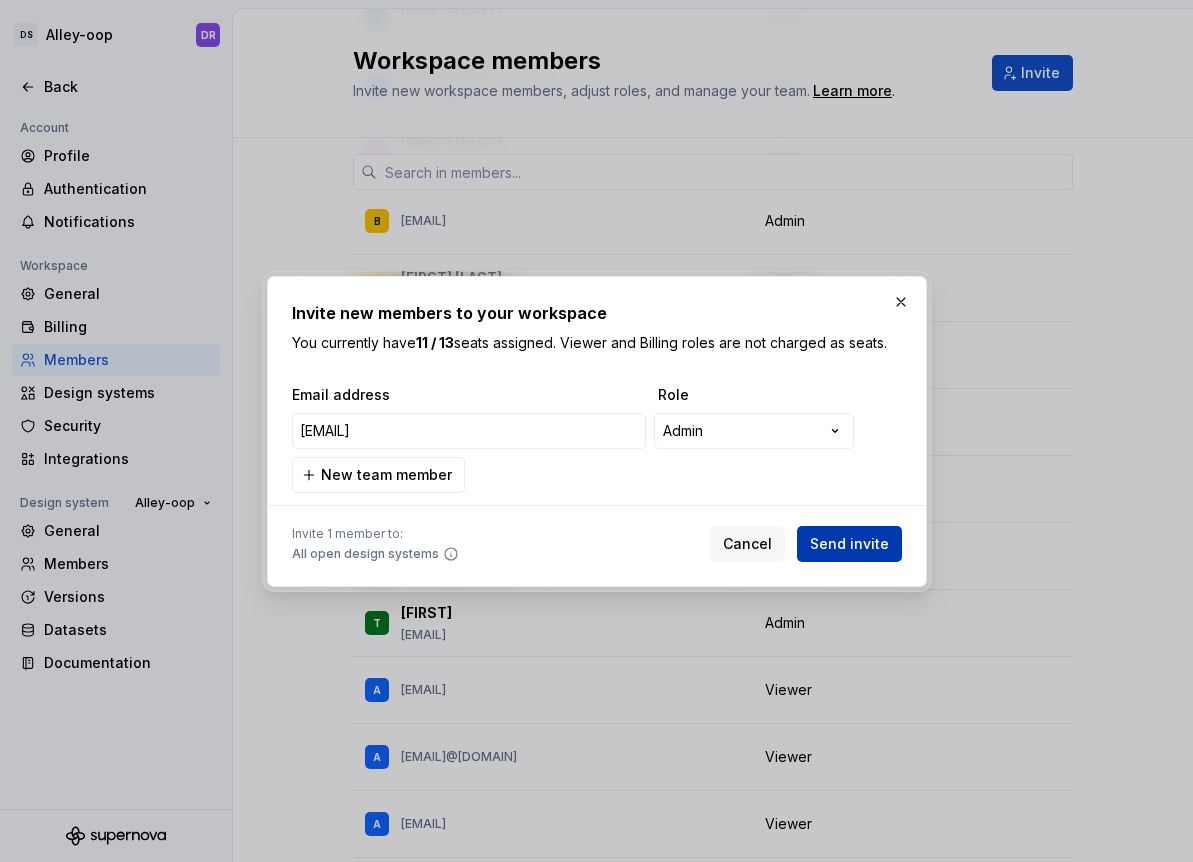 click on "Send invite" at bounding box center [849, 544] 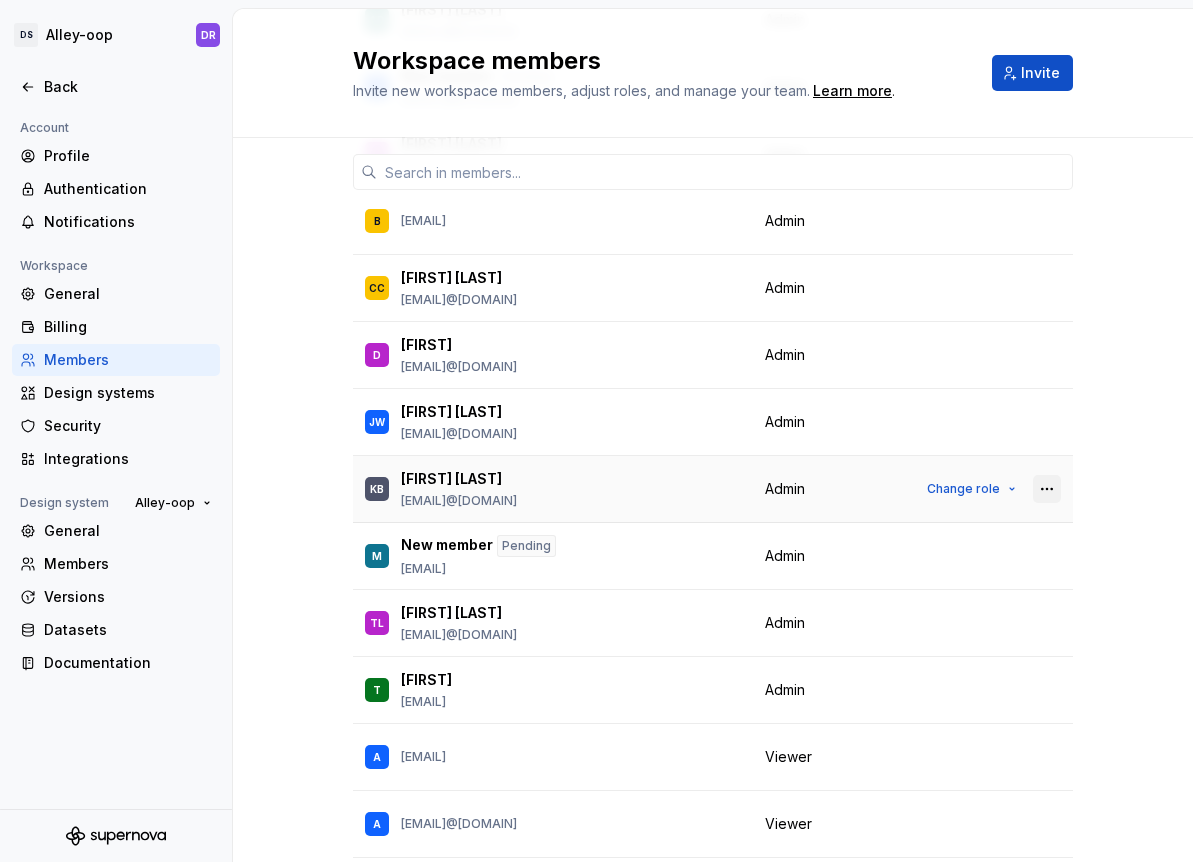 click at bounding box center (1047, 489) 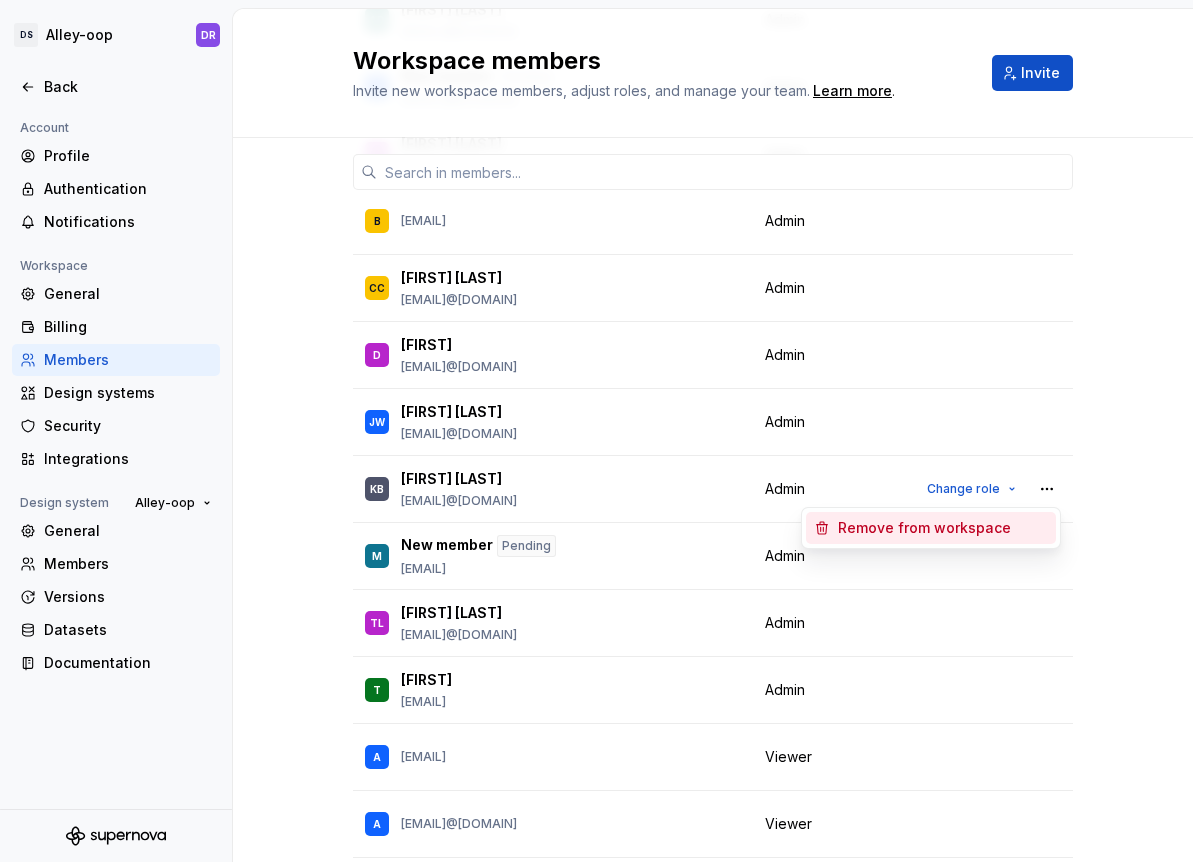 click on "Remove from workspace" at bounding box center [924, 528] 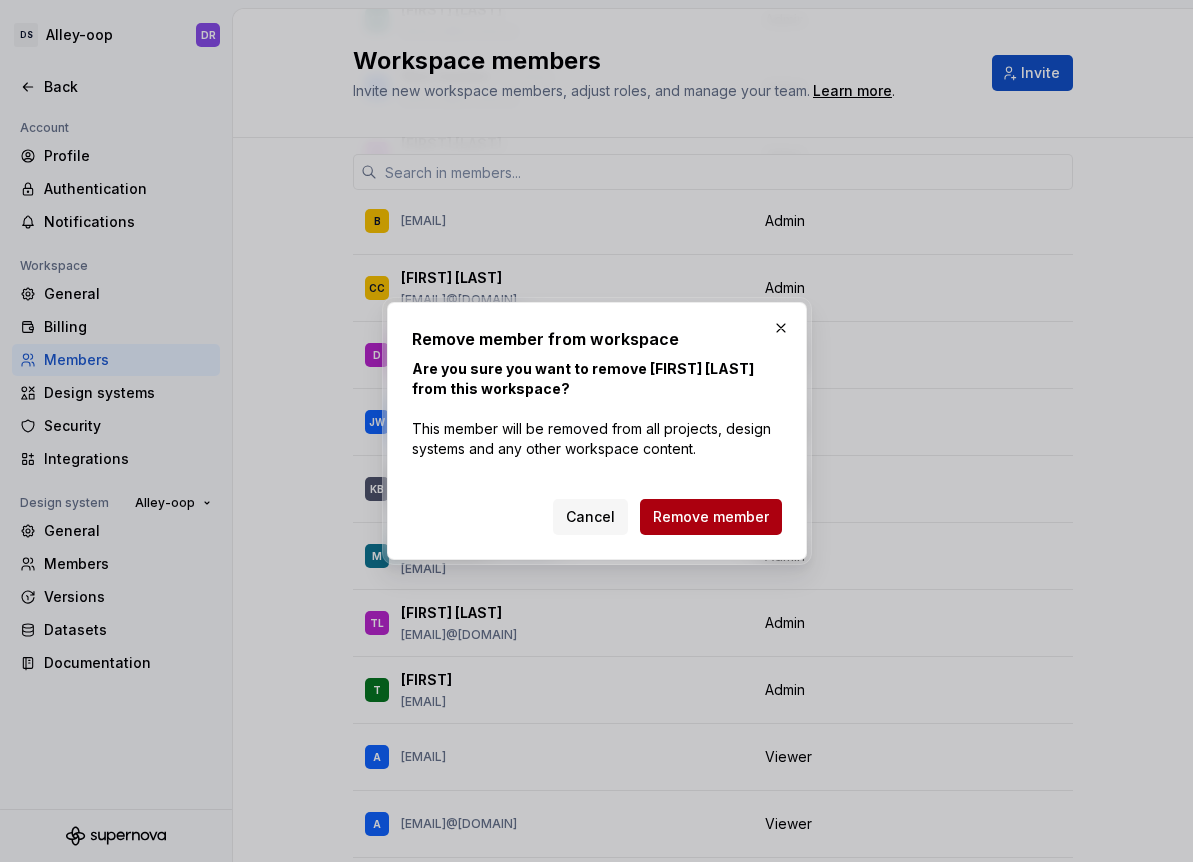 click on "Remove member" at bounding box center [711, 517] 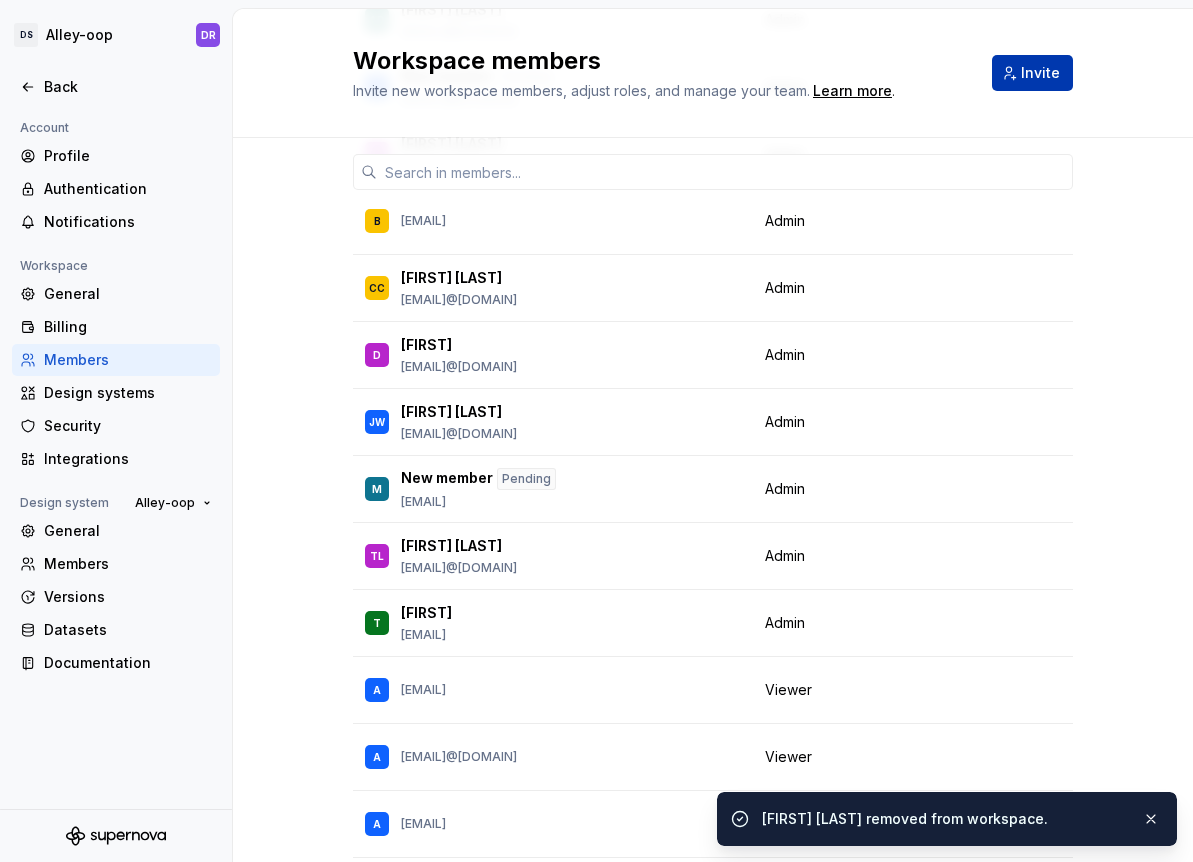 click on "Invite" at bounding box center [1040, 73] 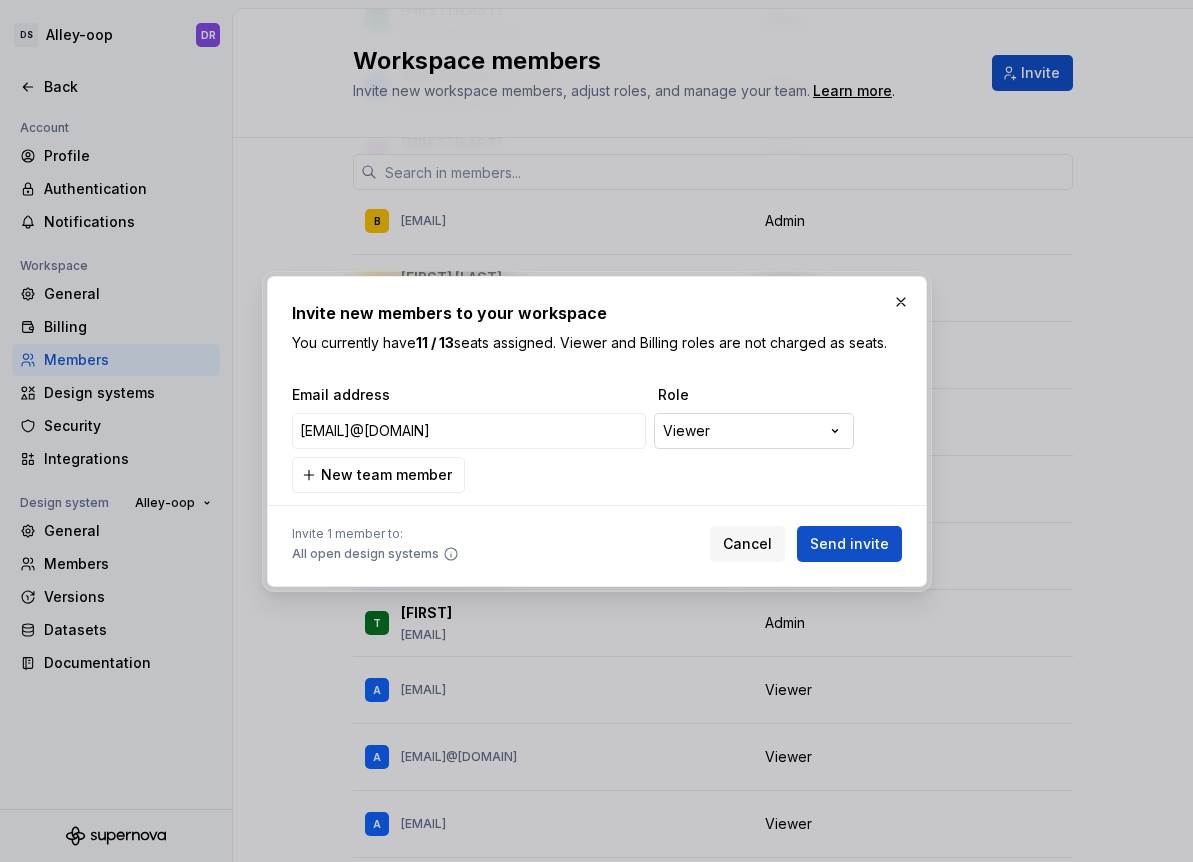 type on "[EMAIL]" 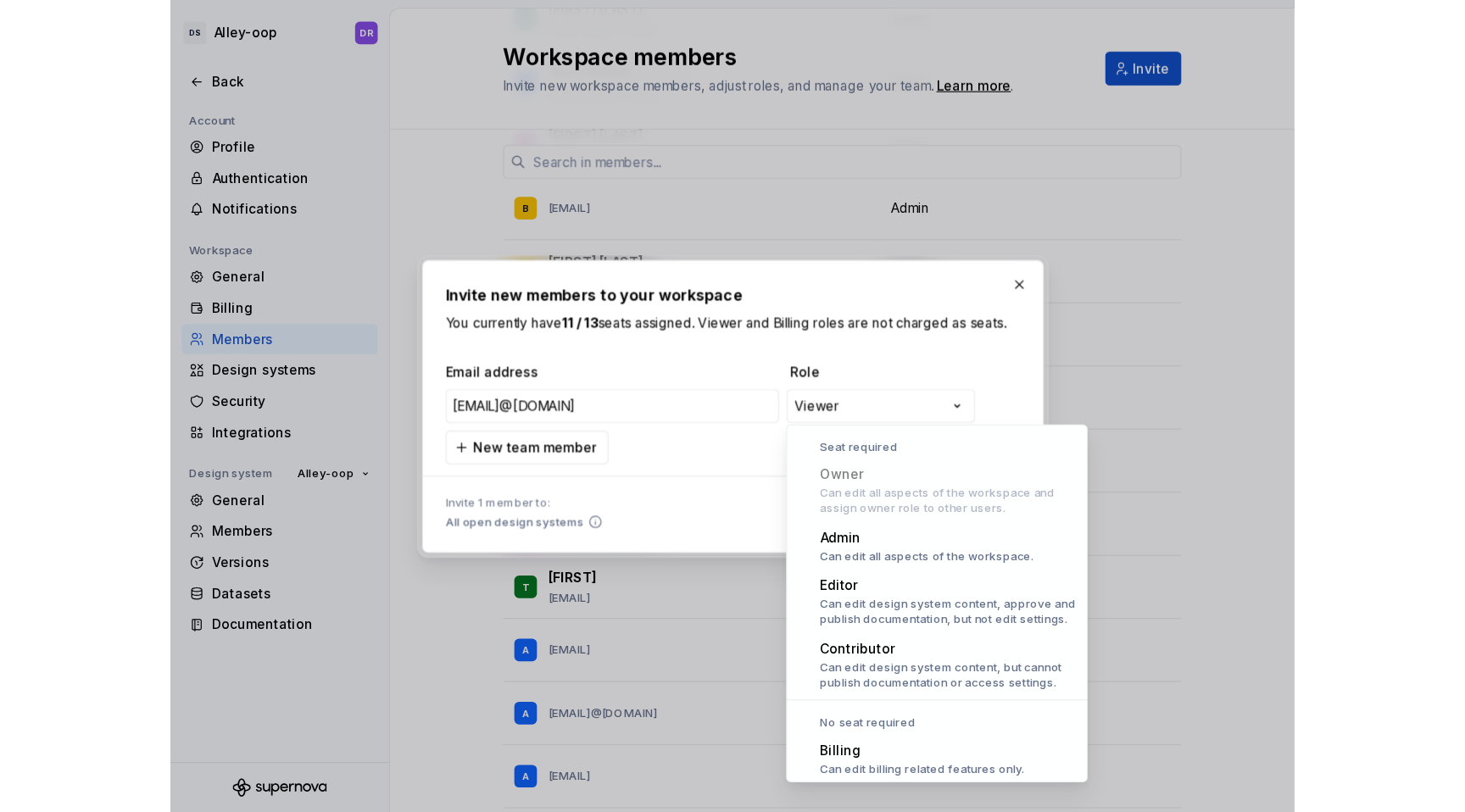 scroll, scrollTop: 47, scrollLeft: 0, axis: vertical 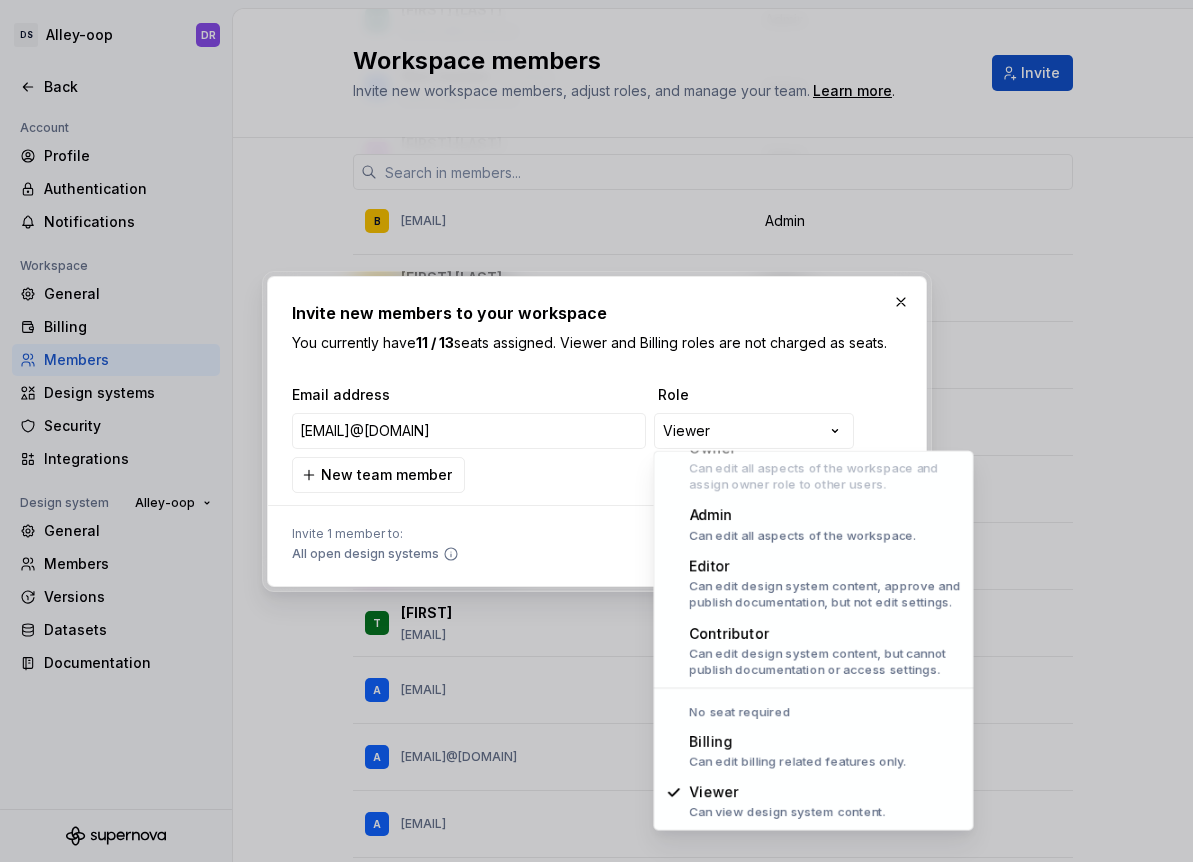 select on "*****" 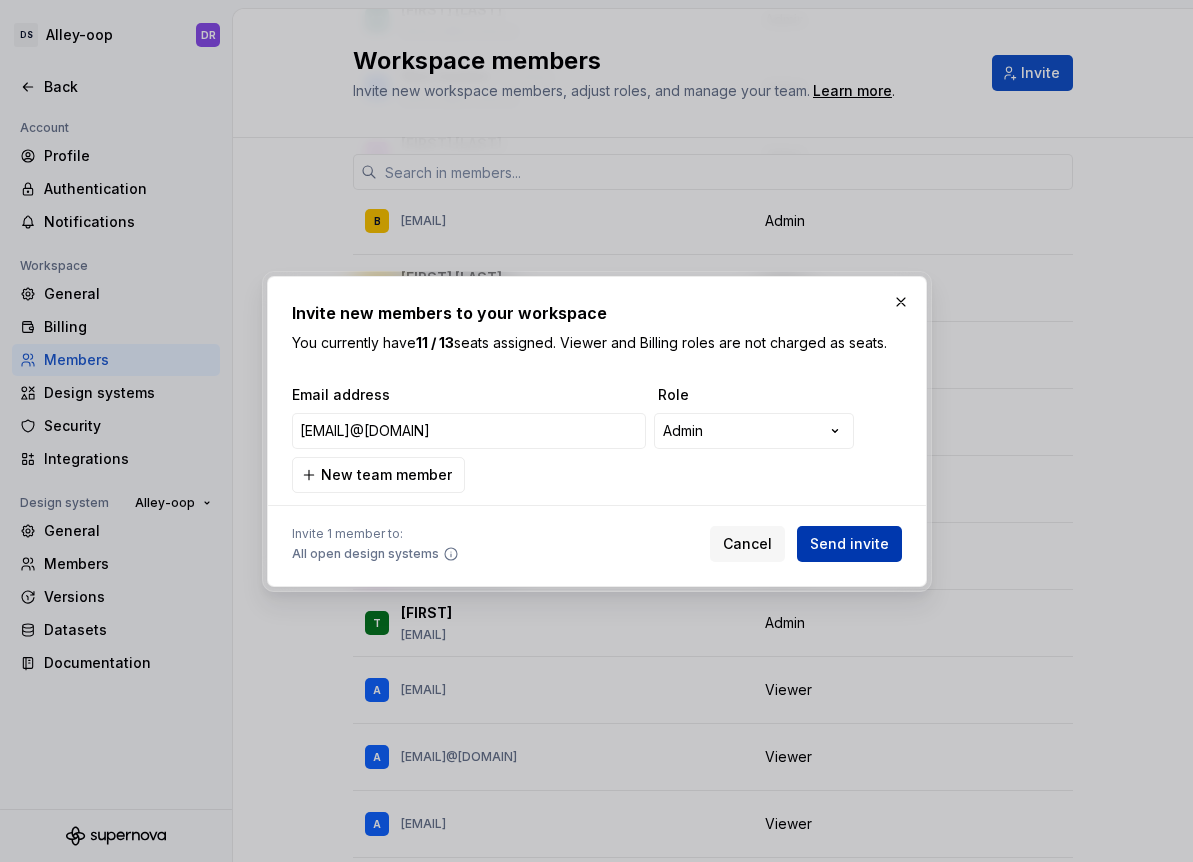 click on "Send invite" at bounding box center [849, 544] 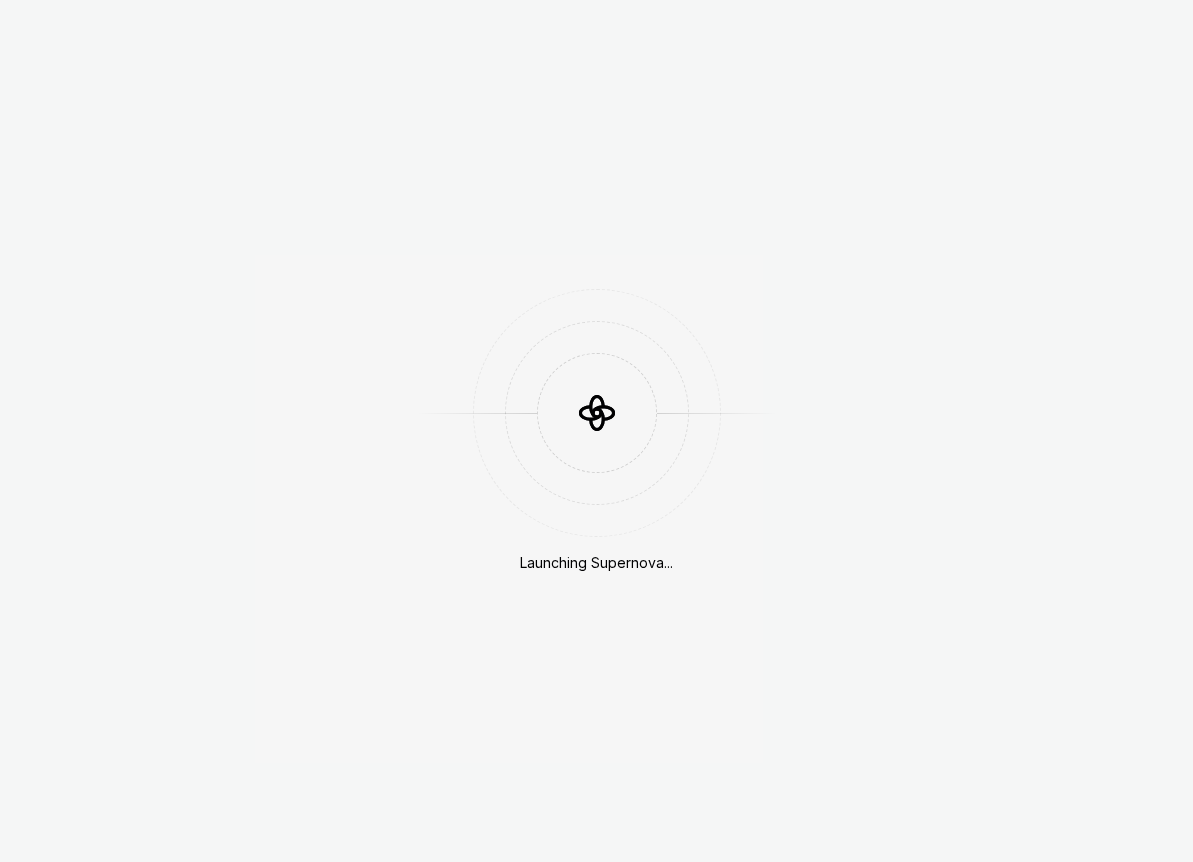 scroll, scrollTop: 0, scrollLeft: 0, axis: both 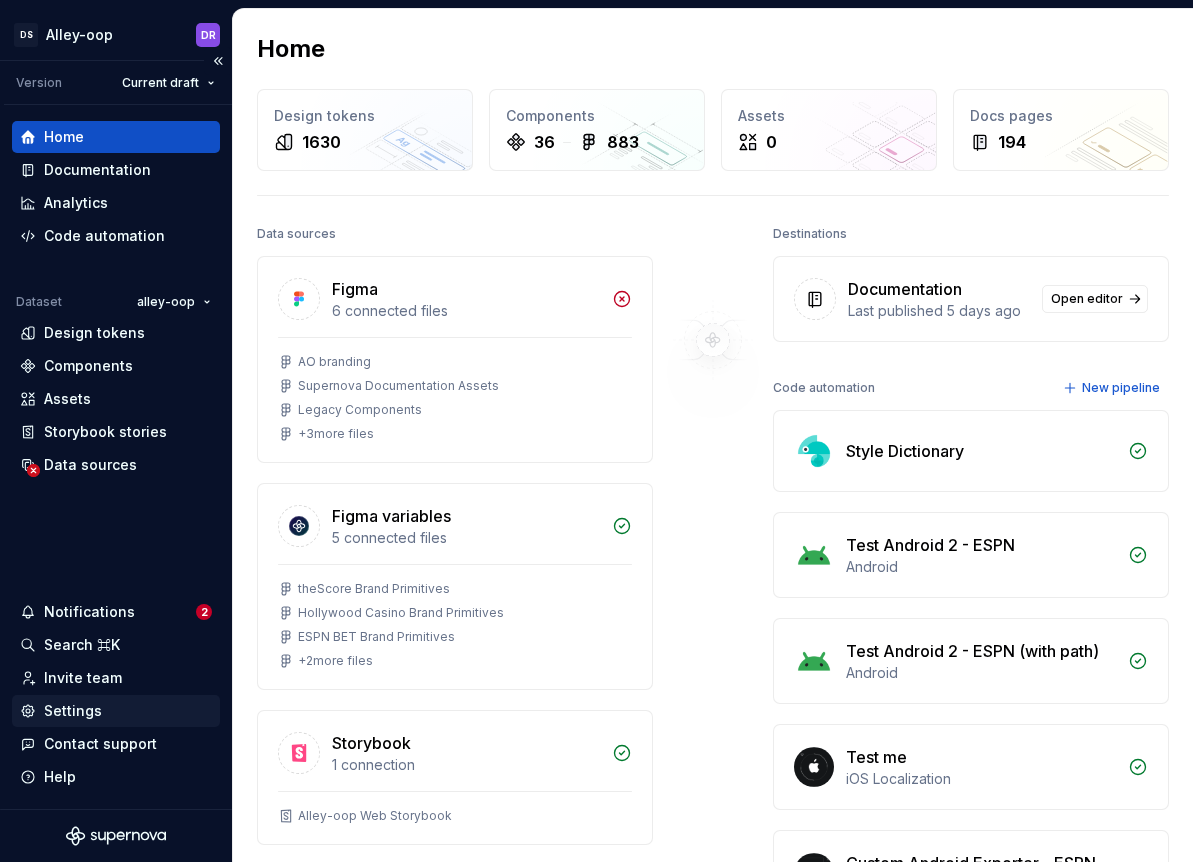click on "Settings" at bounding box center (116, 711) 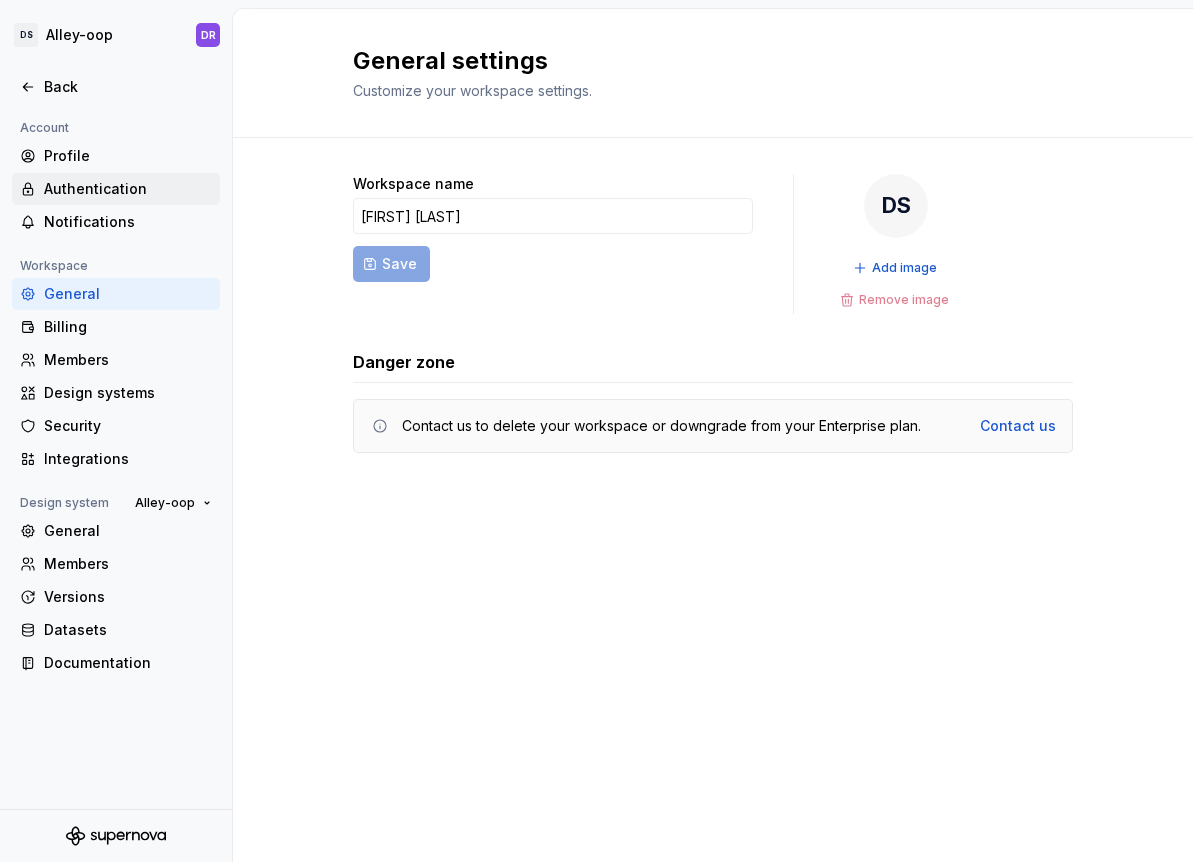click on "Authentication" at bounding box center [128, 189] 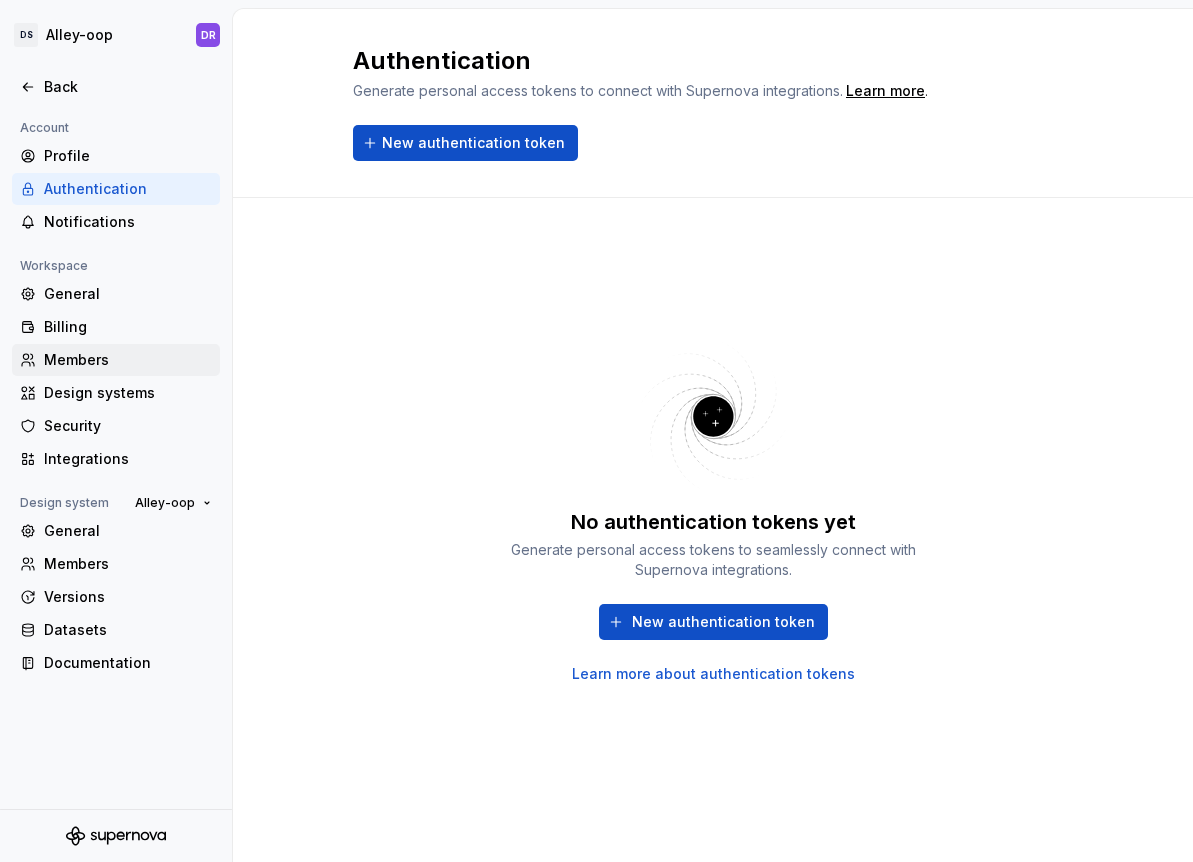 click on "Members" at bounding box center (116, 360) 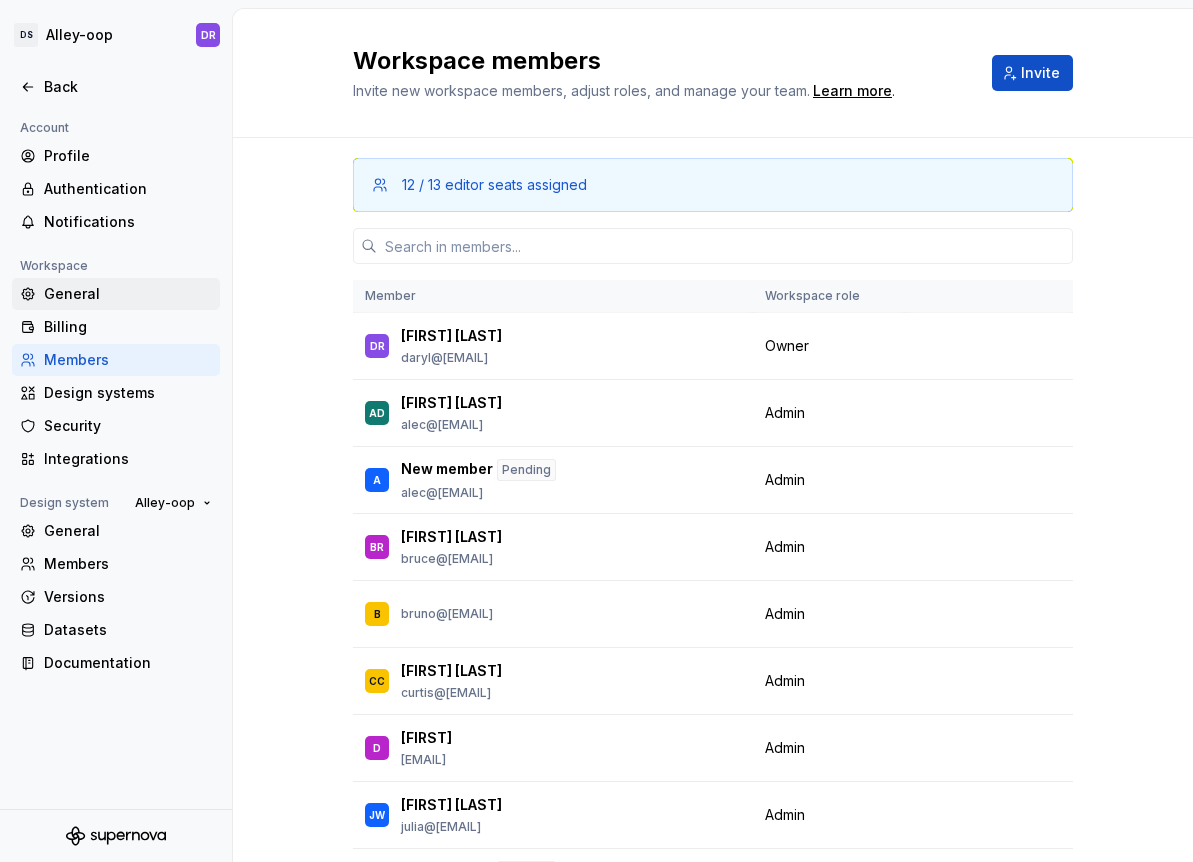 click on "General" at bounding box center (128, 294) 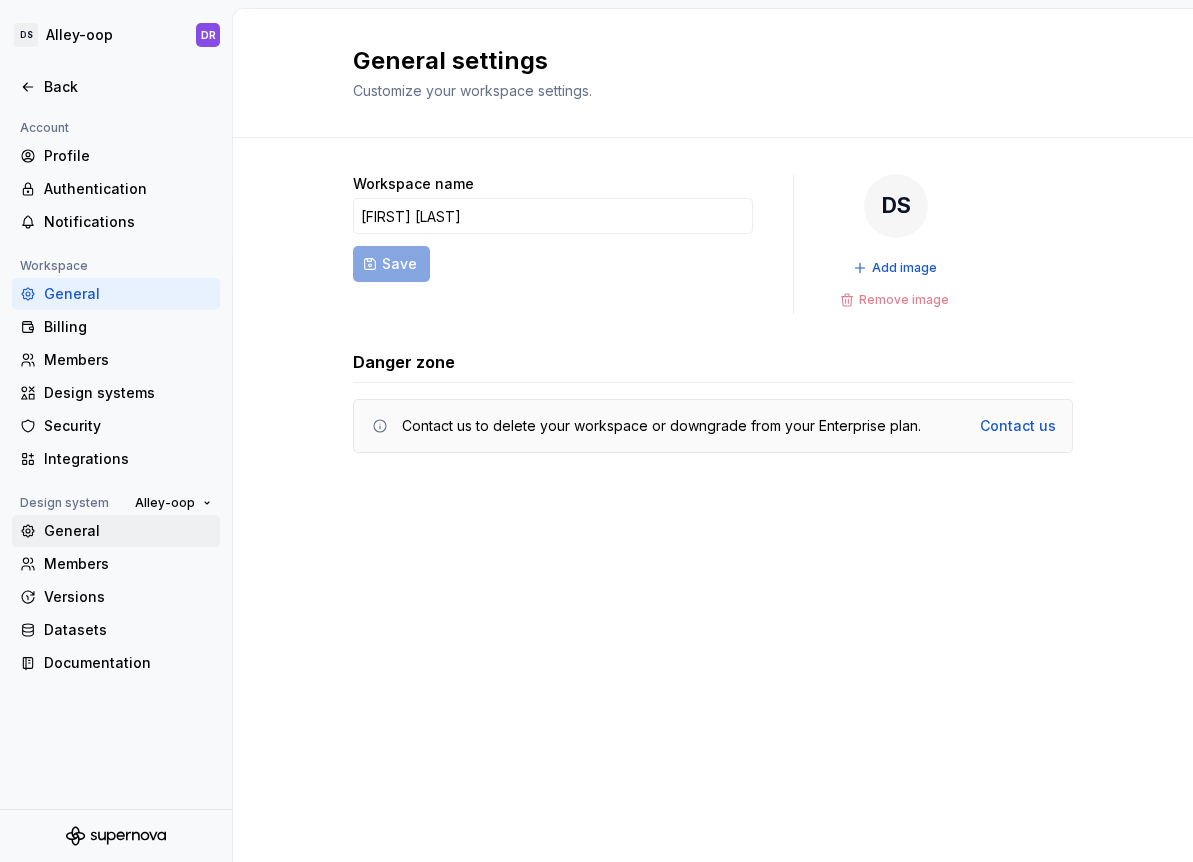 click on "General" at bounding box center (128, 531) 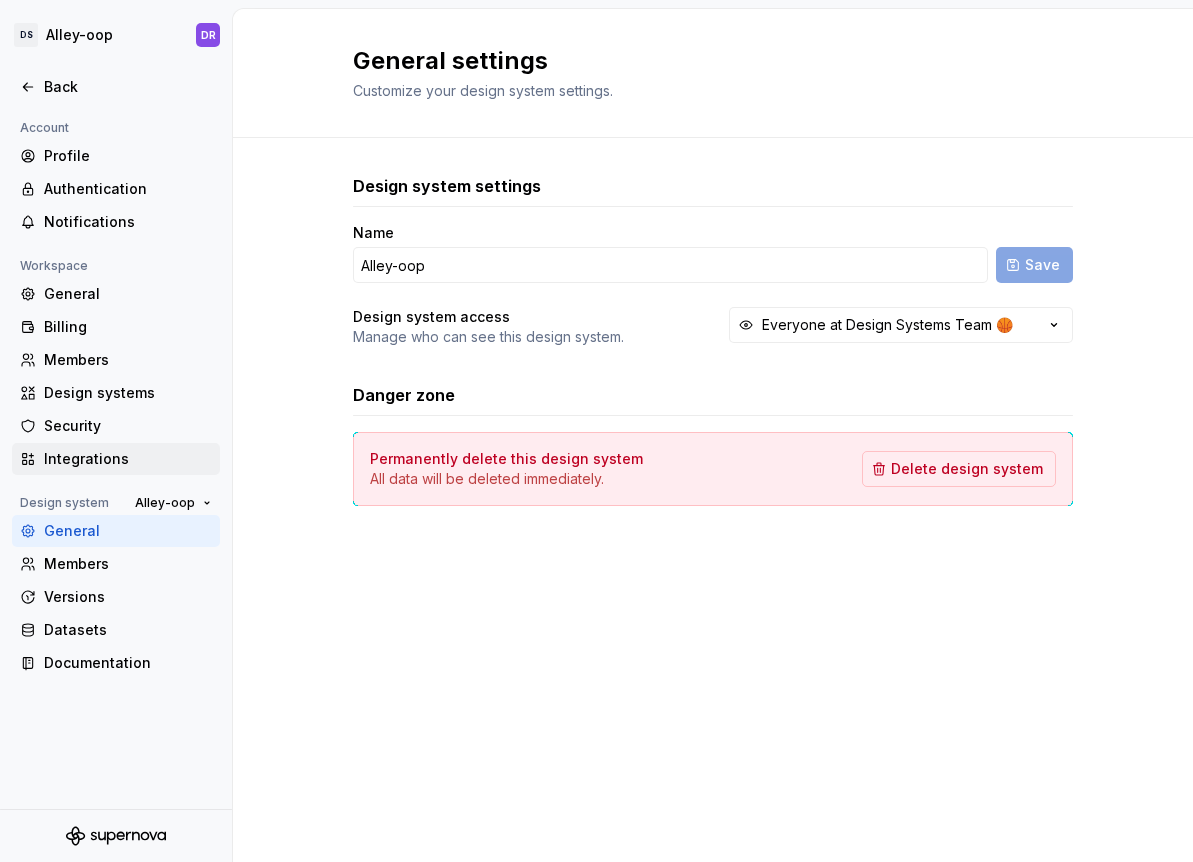 click on "Integrations" at bounding box center (128, 459) 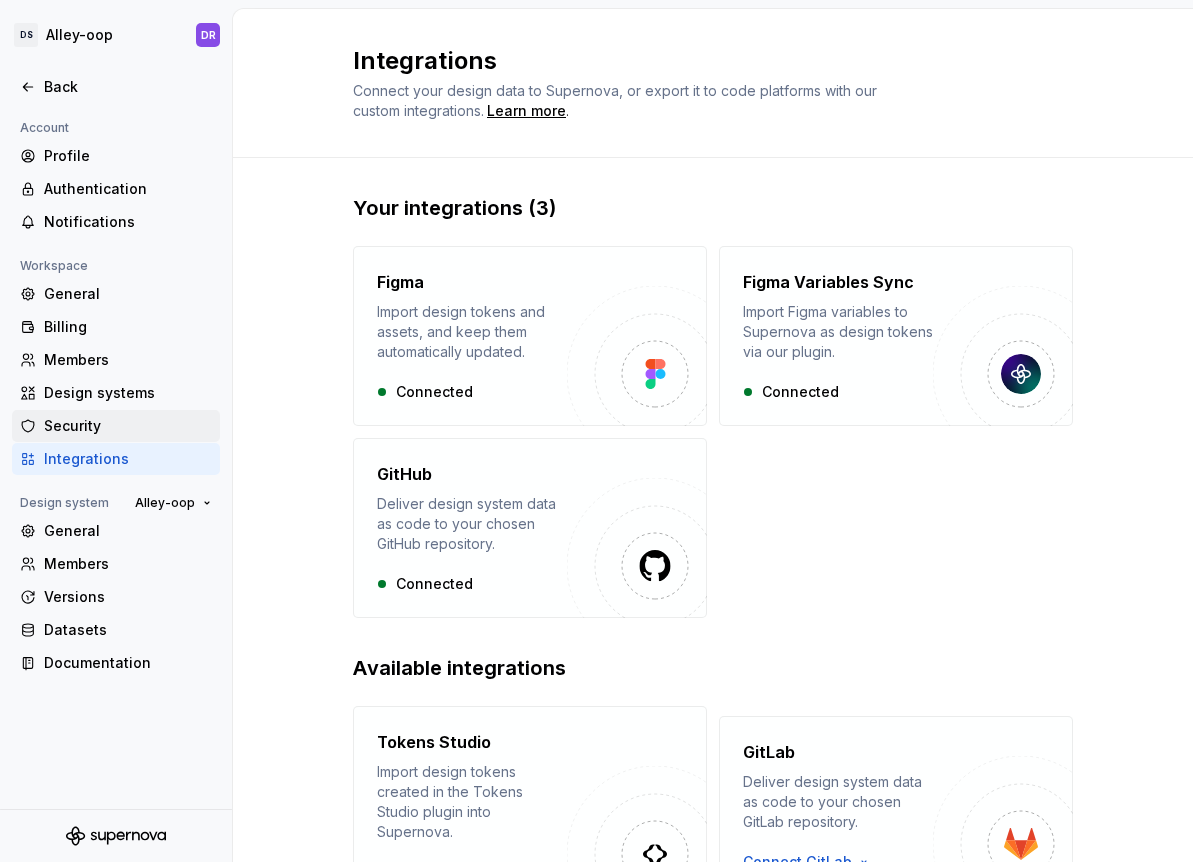 click on "Security" at bounding box center (128, 426) 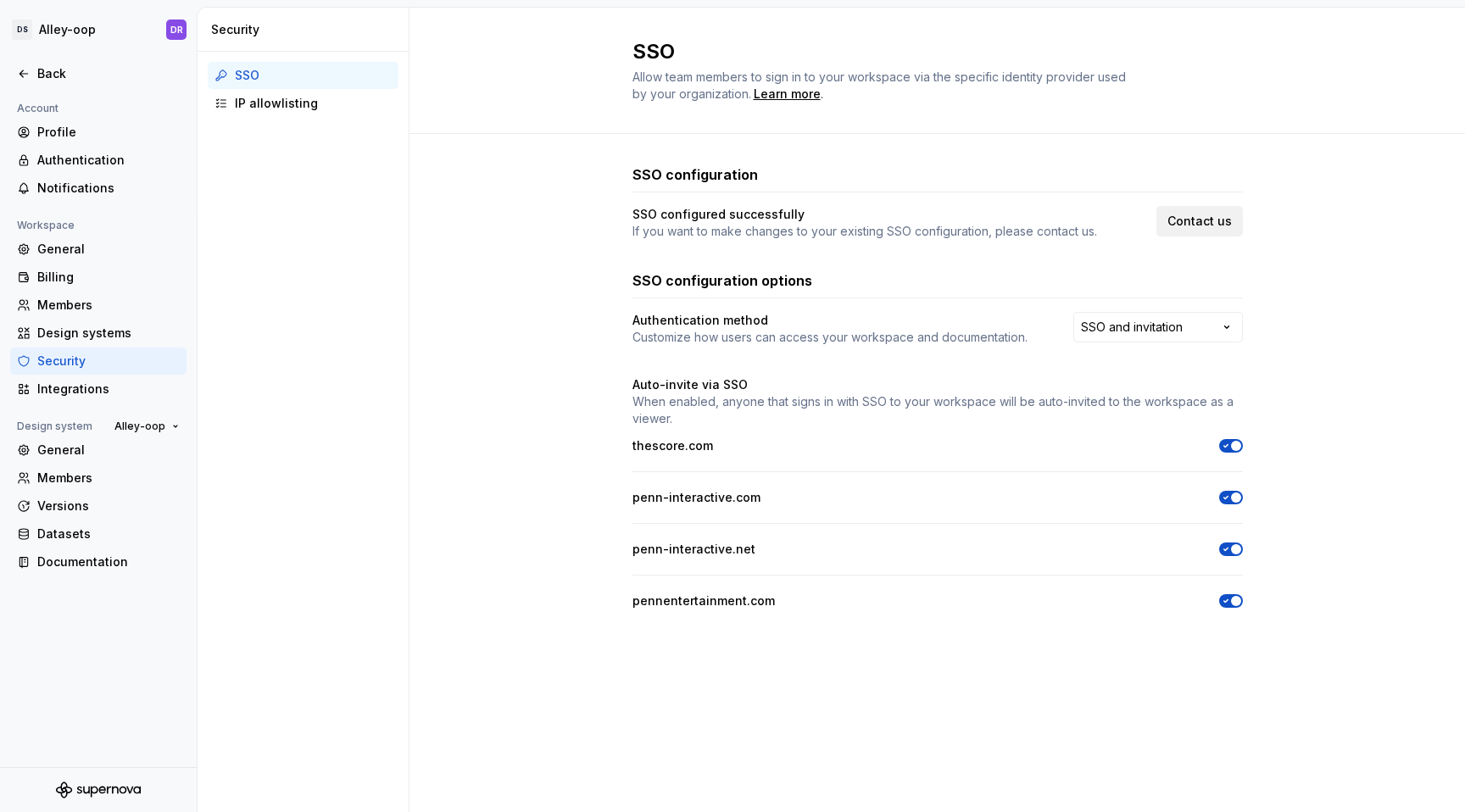 click on "Contact us" at bounding box center (1200, 221) 